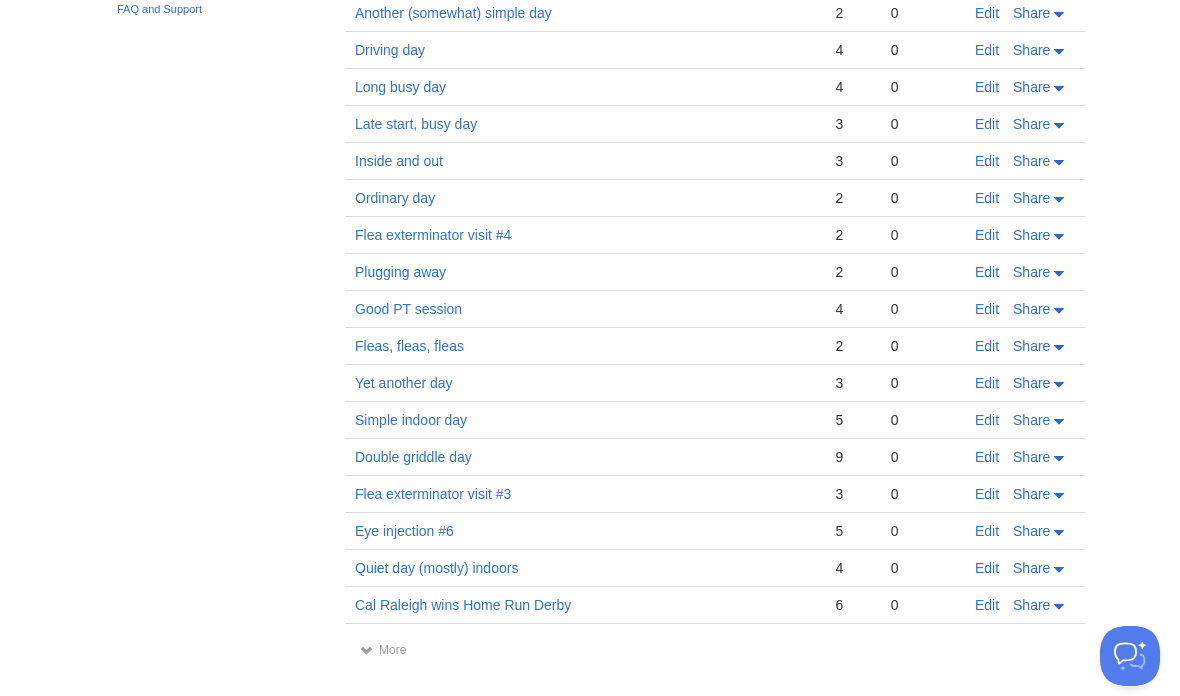 scroll, scrollTop: 0, scrollLeft: 0, axis: both 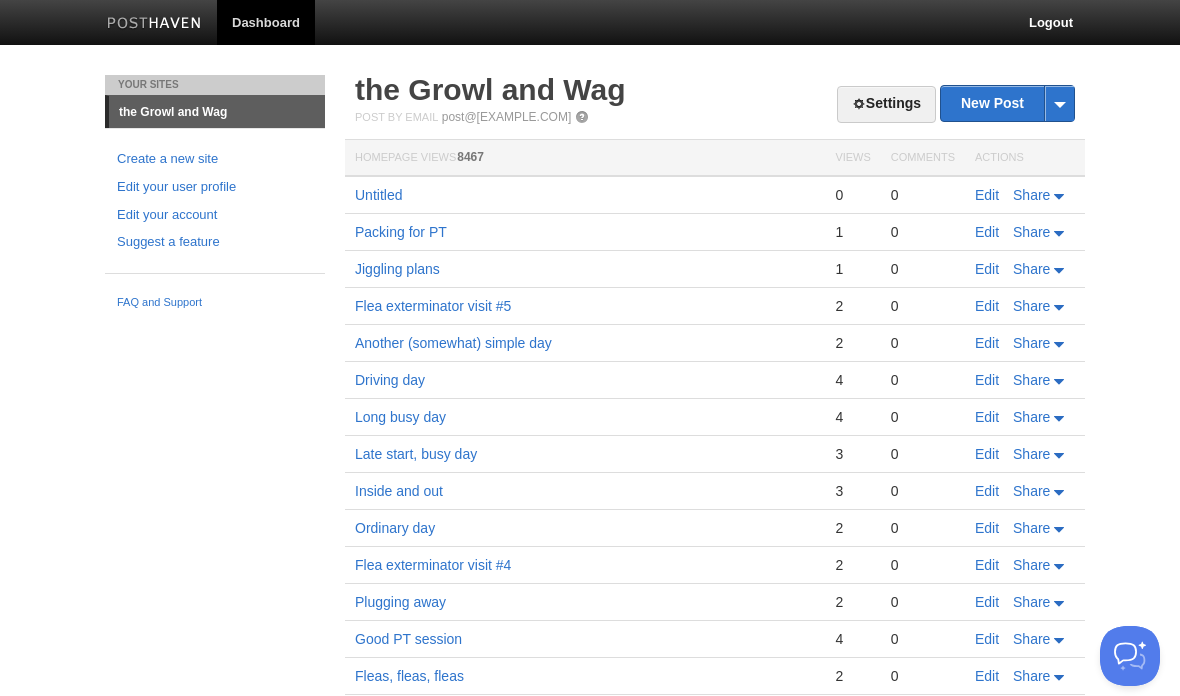 click on "Edit" at bounding box center [987, 195] 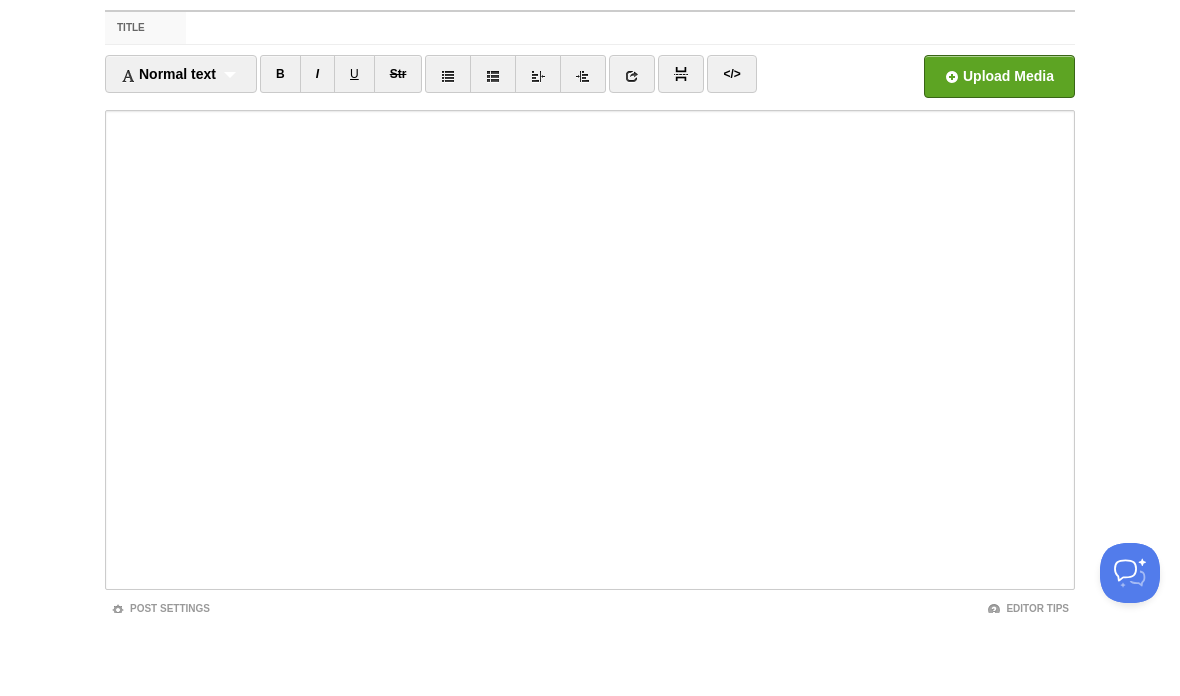 scroll, scrollTop: 83, scrollLeft: 0, axis: vertical 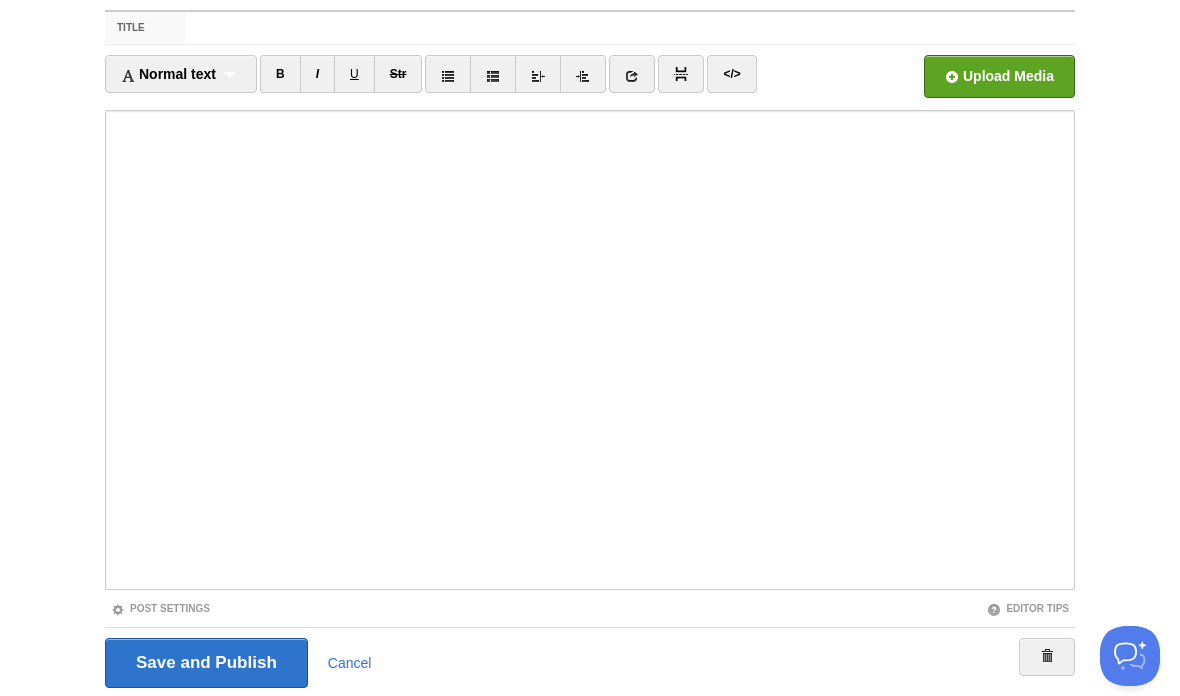 click on "Save and Publish" at bounding box center (206, 663) 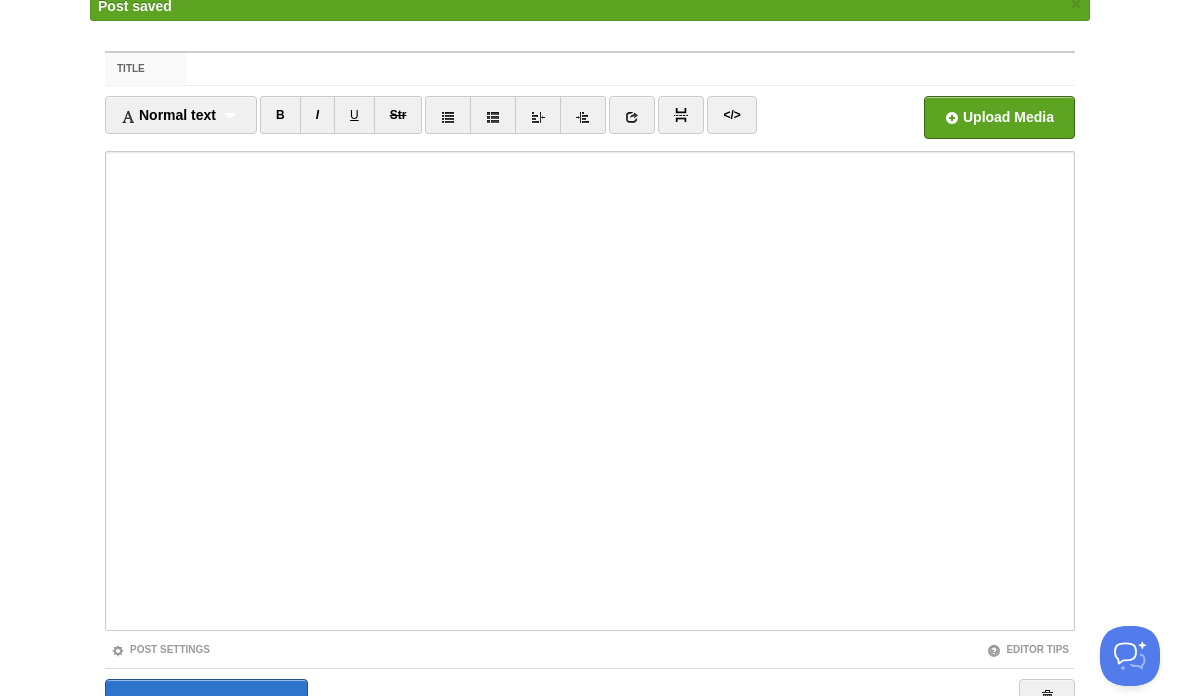 scroll, scrollTop: 75, scrollLeft: 0, axis: vertical 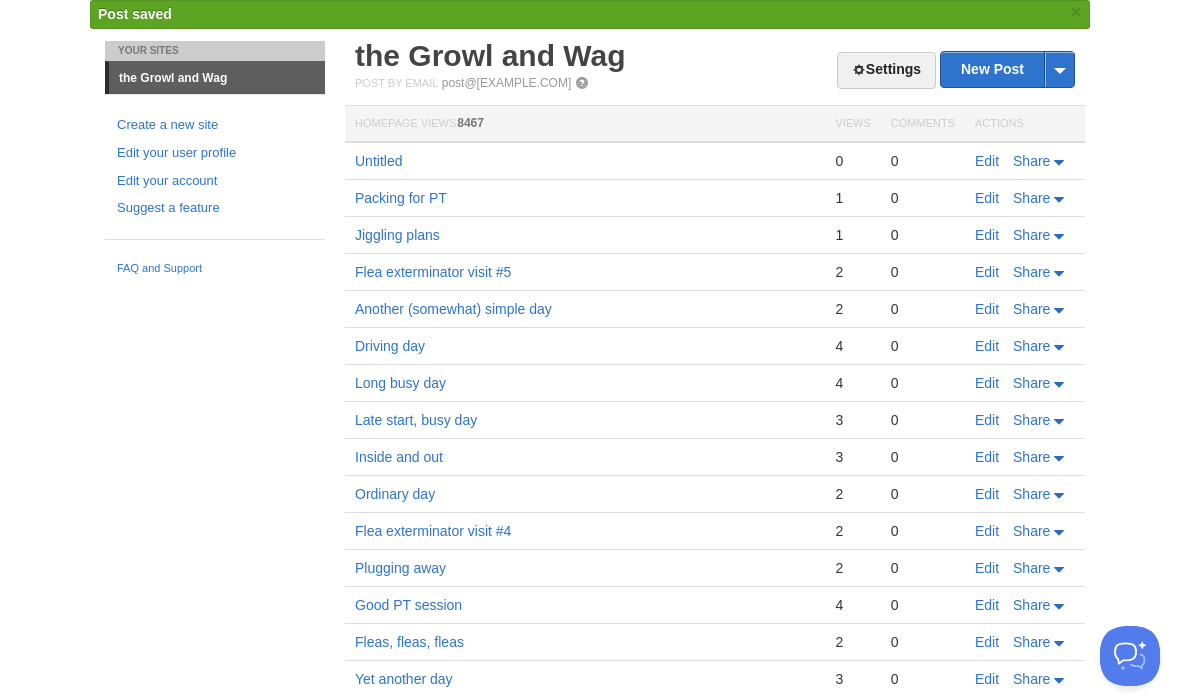 click on "Edit" at bounding box center [987, 198] 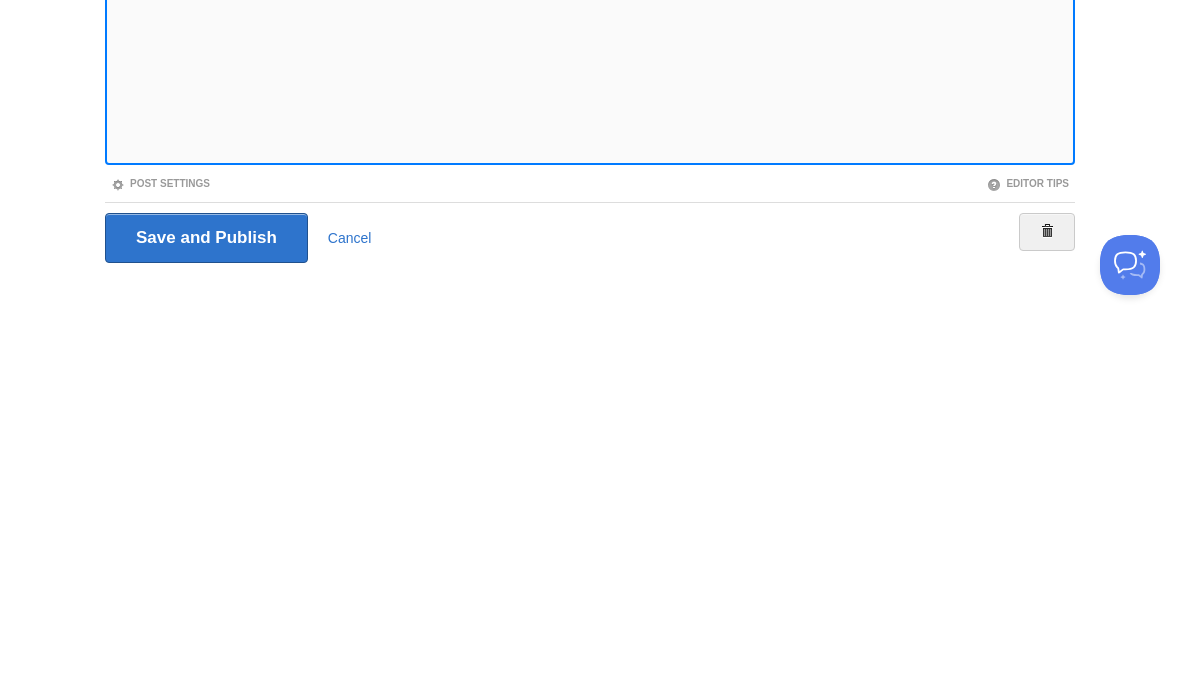 scroll, scrollTop: 137, scrollLeft: 0, axis: vertical 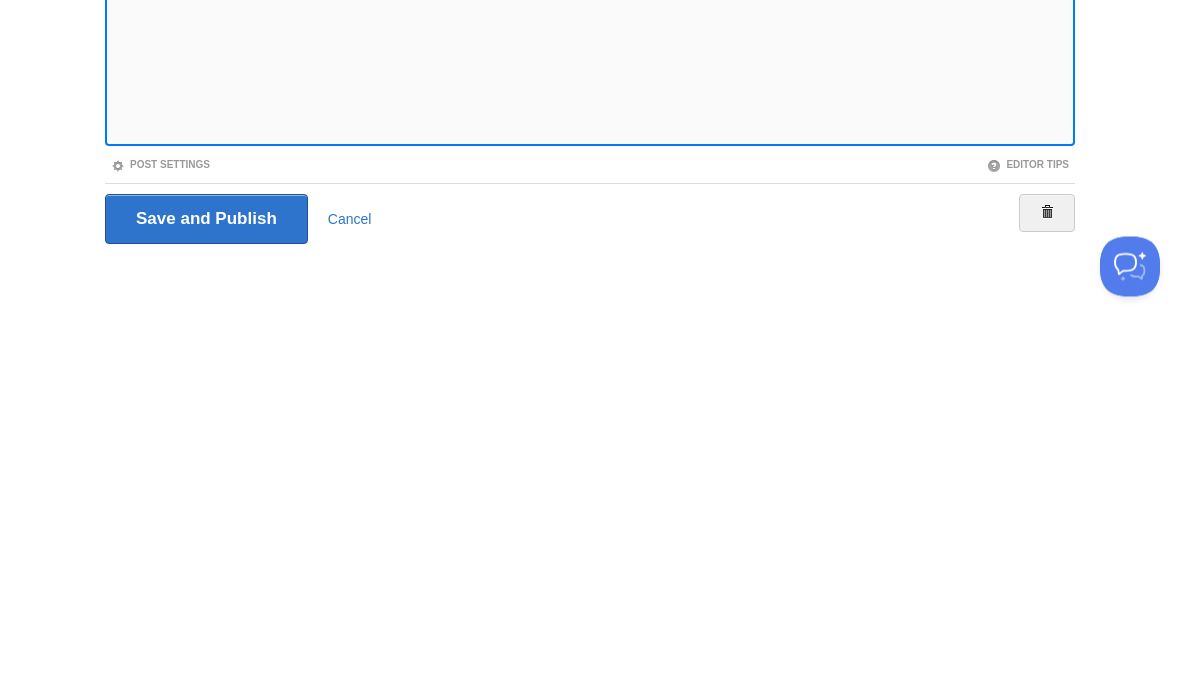 click on "Save and Publish
Cancel" at bounding box center (590, 609) 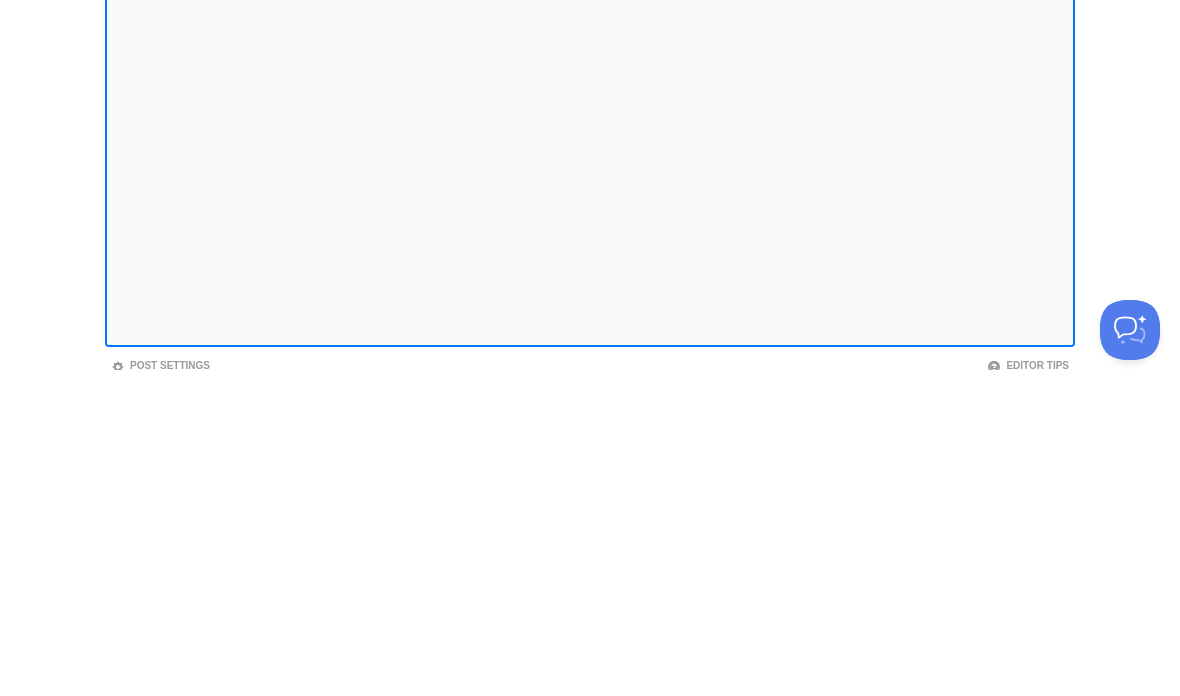 scroll, scrollTop: 69, scrollLeft: 0, axis: vertical 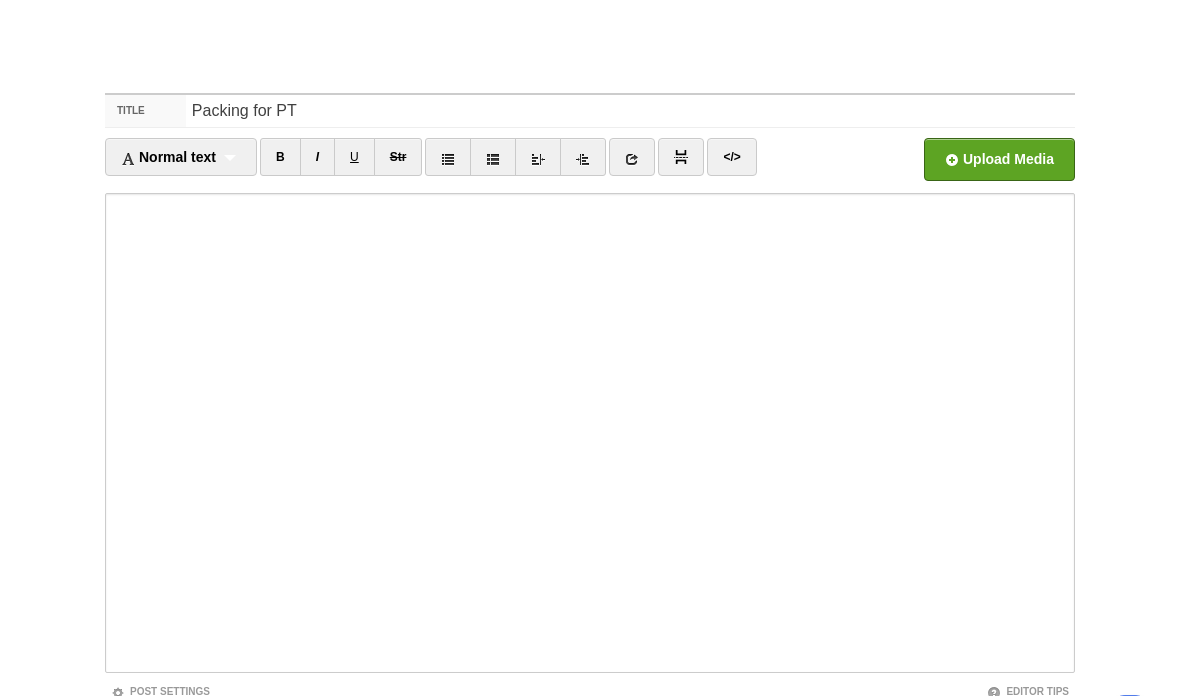 click on "Save and Publish" at bounding box center (206, 677) 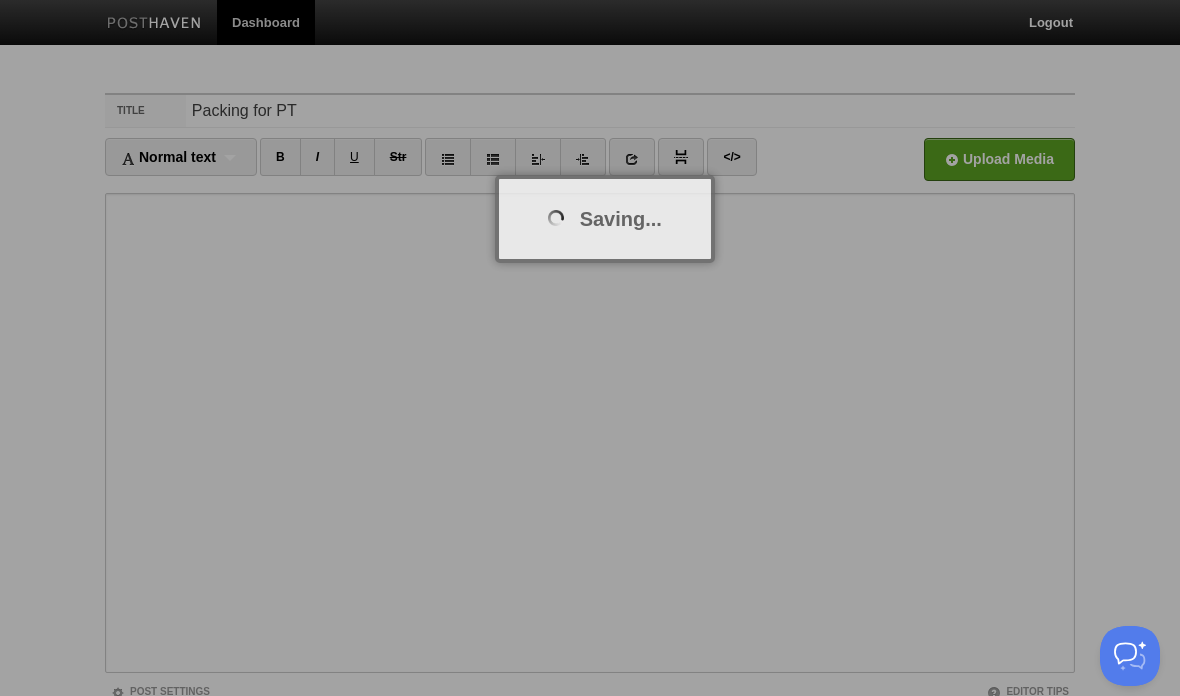 scroll, scrollTop: 80, scrollLeft: 0, axis: vertical 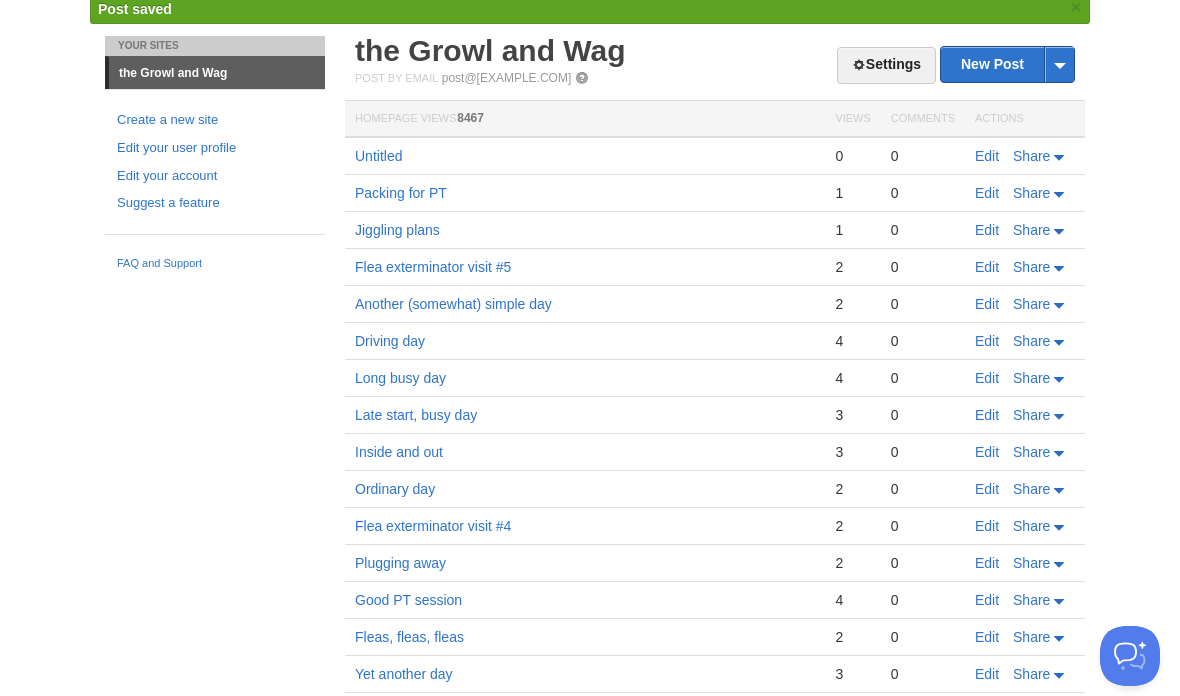 click on "Edit" at bounding box center [987, 156] 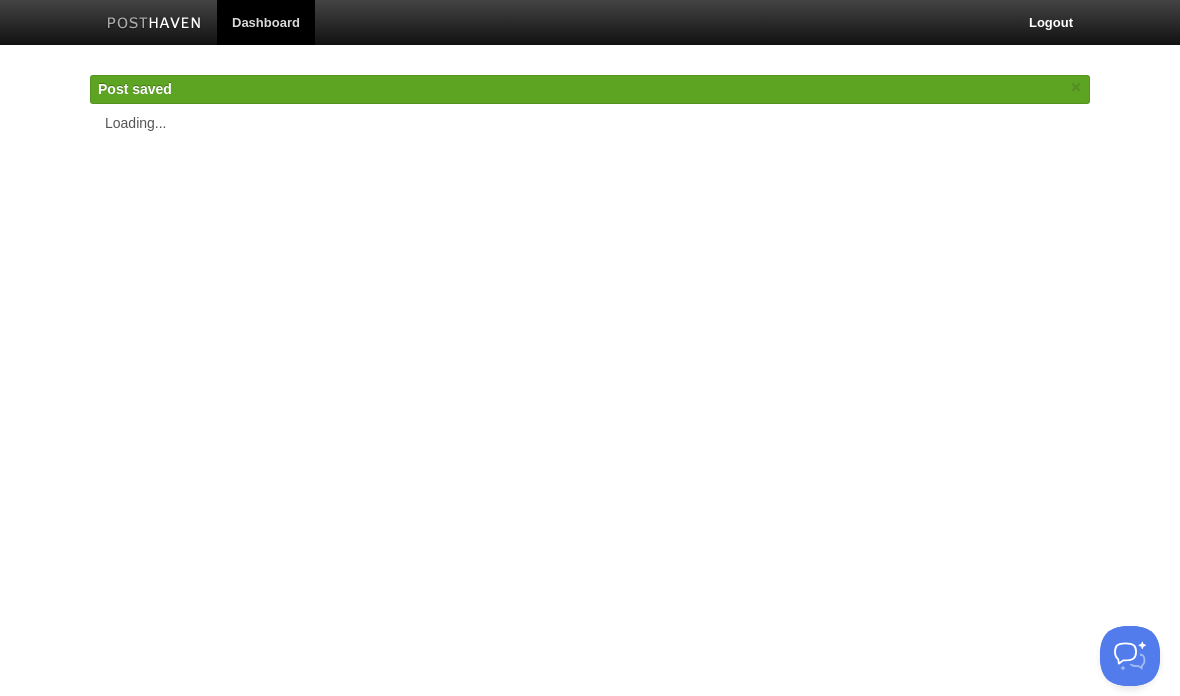 scroll, scrollTop: 0, scrollLeft: 0, axis: both 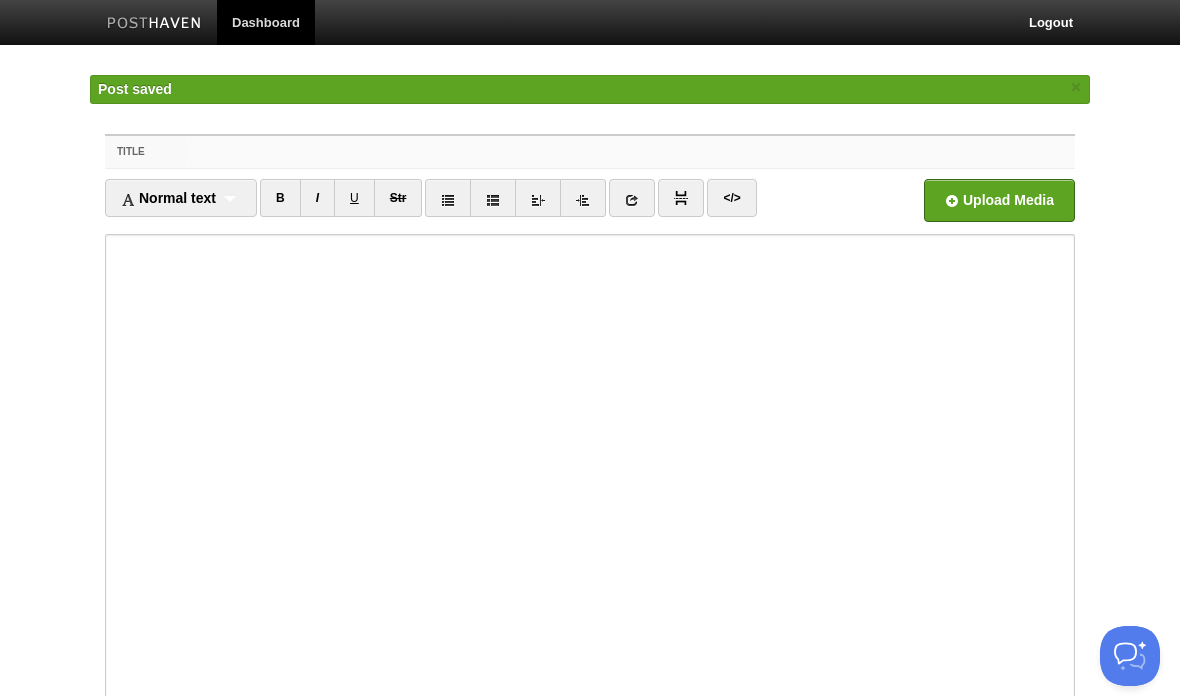 click on "Title" at bounding box center (630, 152) 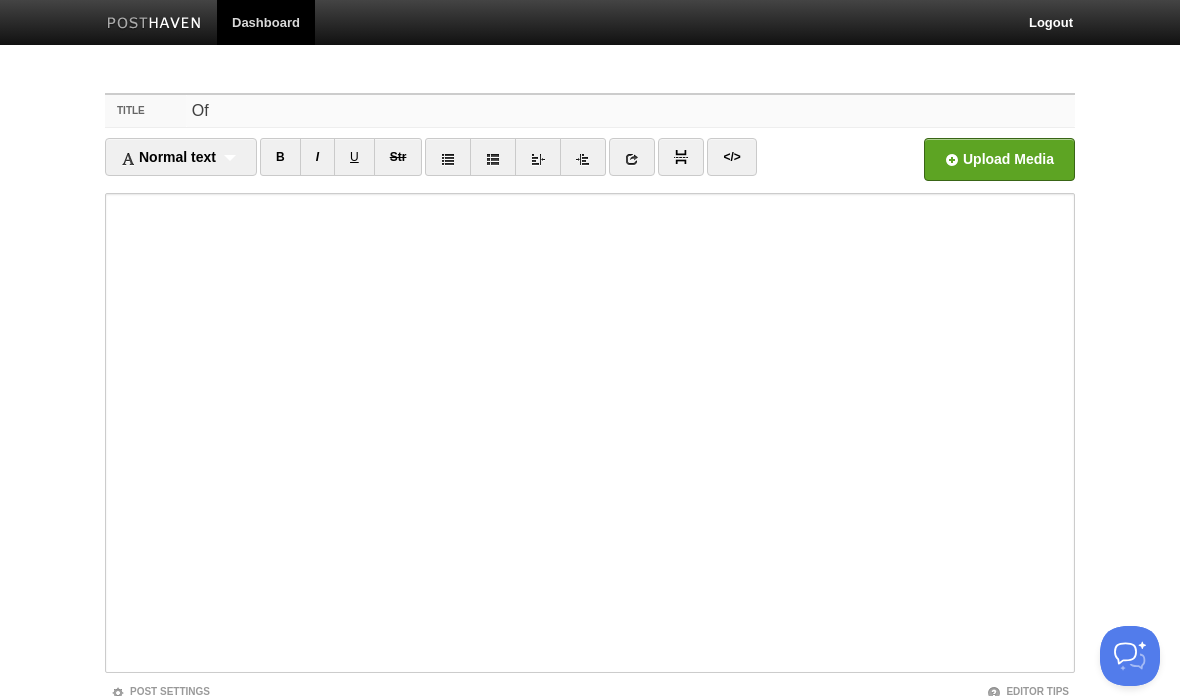 type on "O" 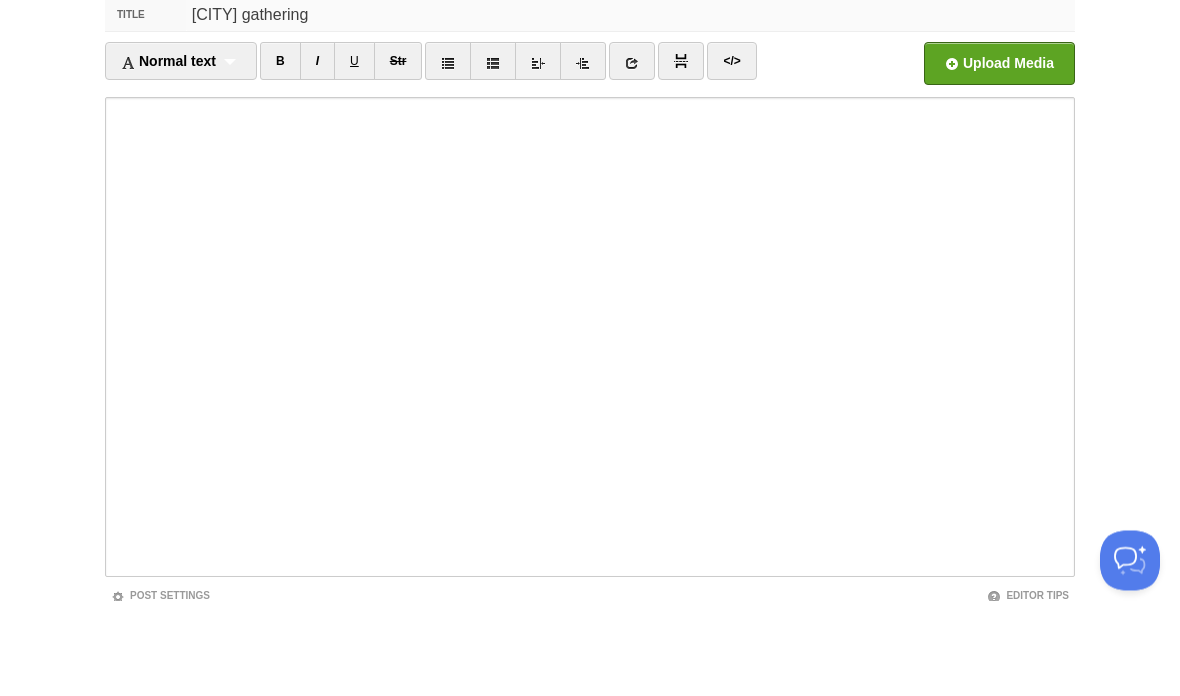 type on "[CITY] gathering" 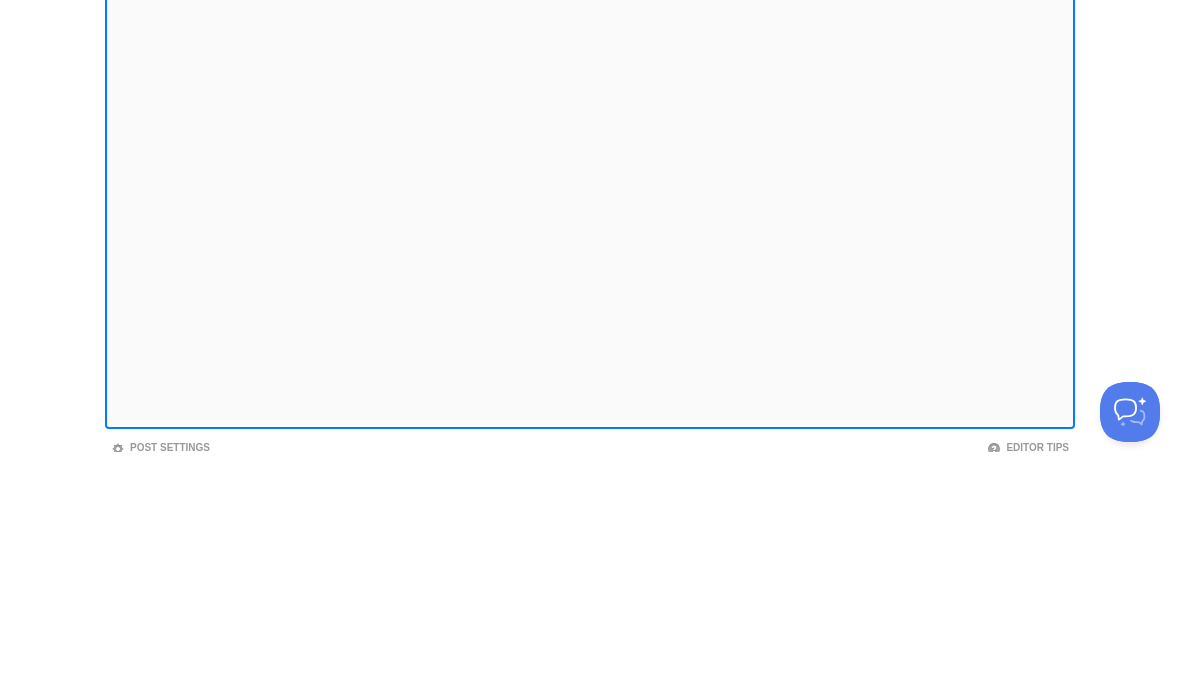 scroll, scrollTop: 149, scrollLeft: 0, axis: vertical 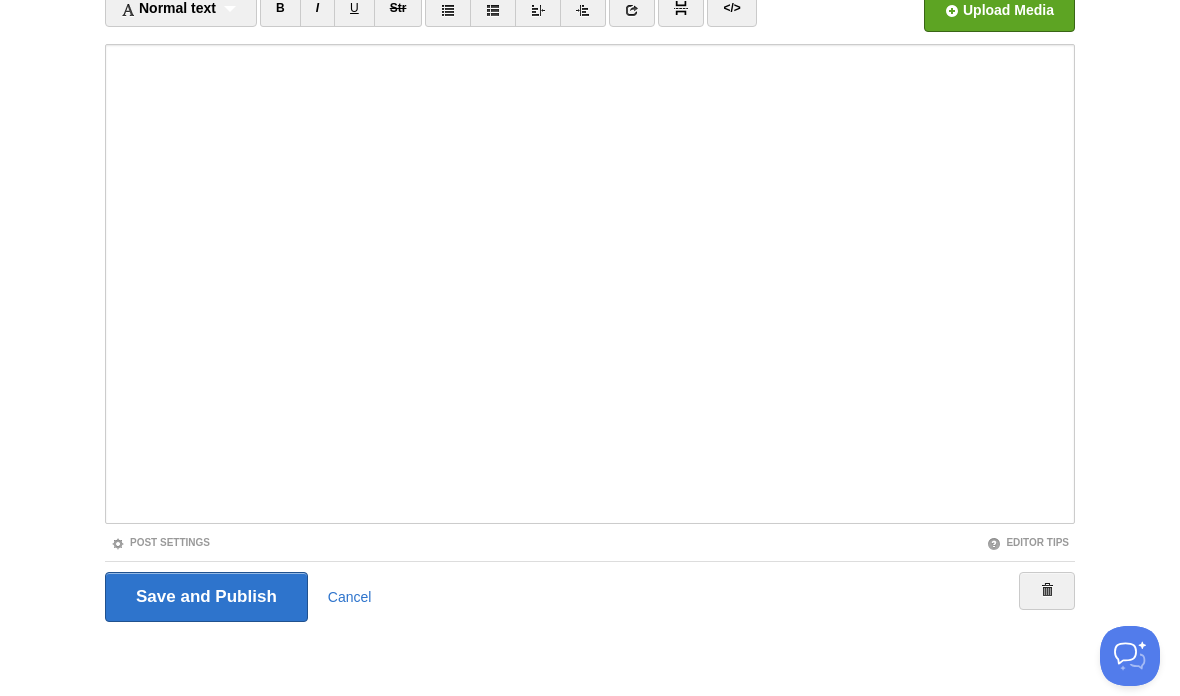 click on "Save and Publish" at bounding box center [206, 597] 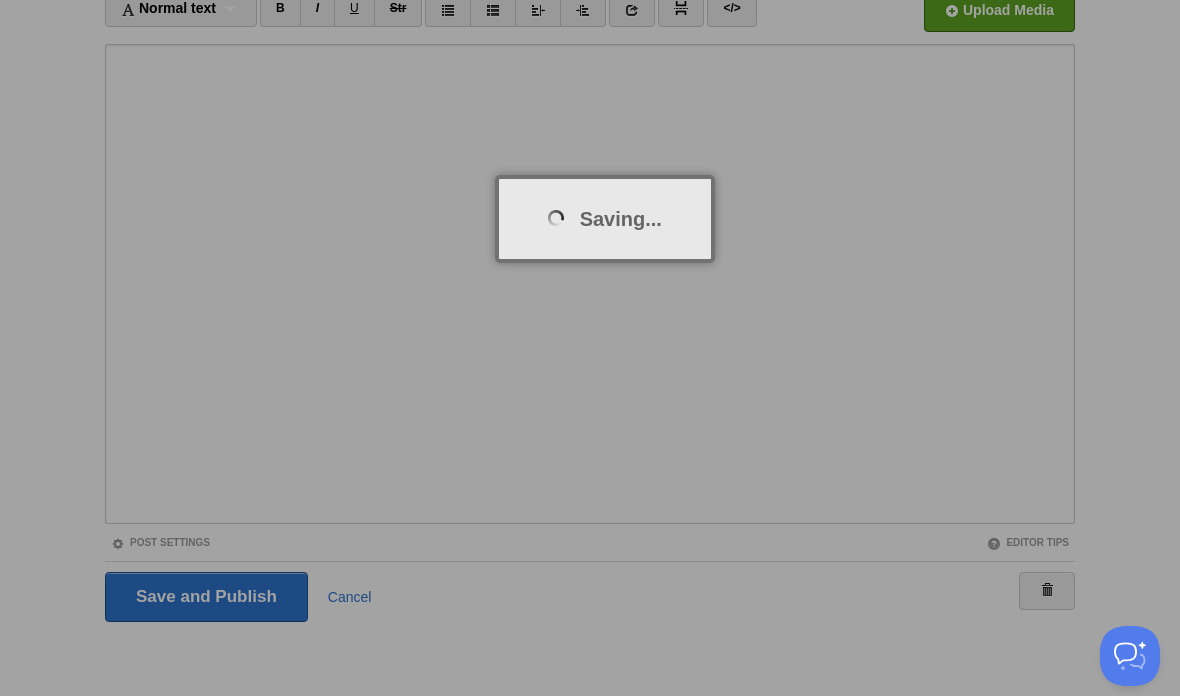 scroll, scrollTop: 75, scrollLeft: 0, axis: vertical 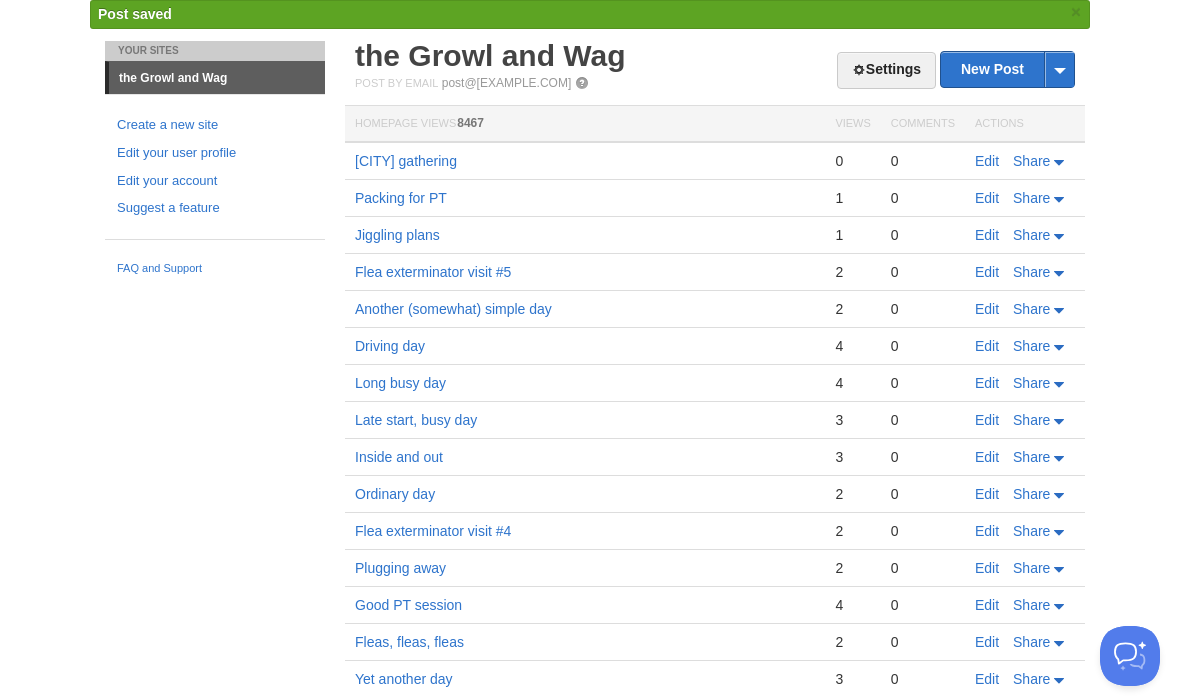 click on "Edit" at bounding box center (987, 161) 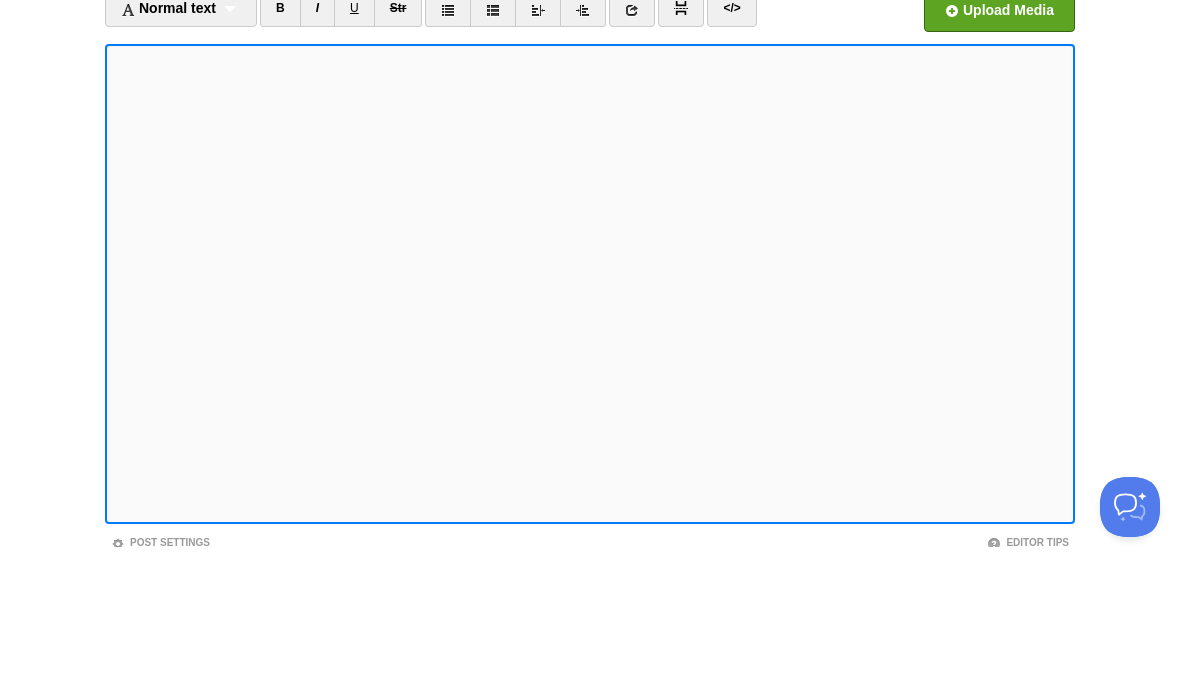scroll, scrollTop: 149, scrollLeft: 0, axis: vertical 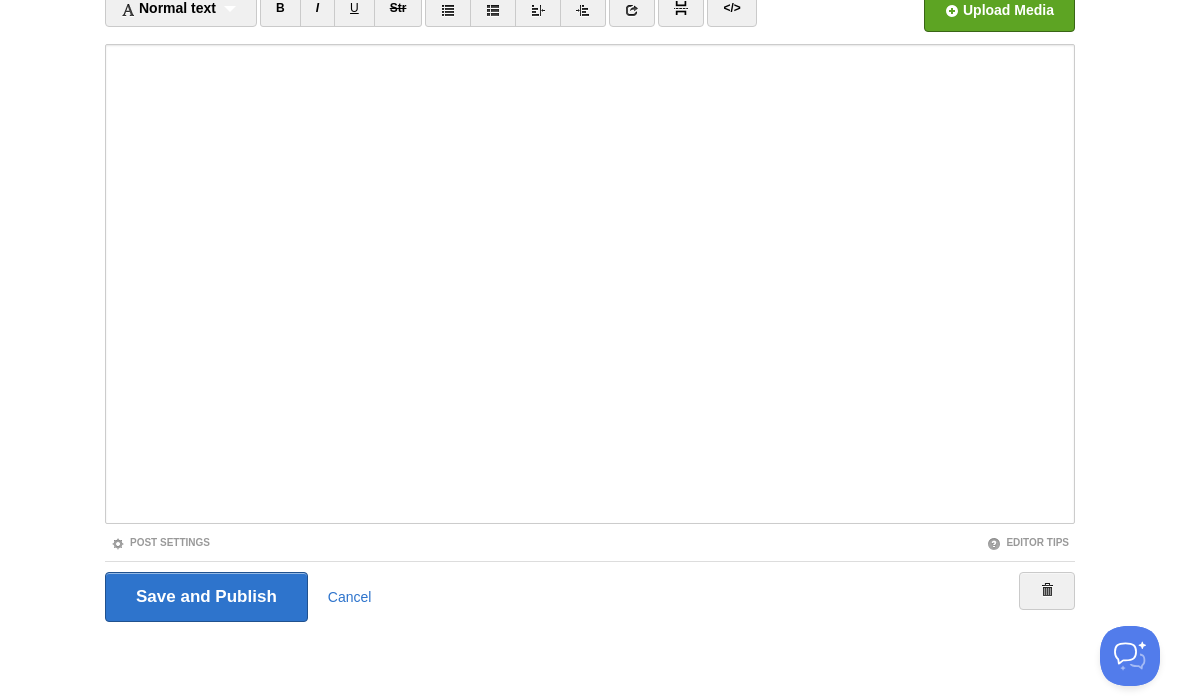 click on "Save and Publish" at bounding box center (206, 597) 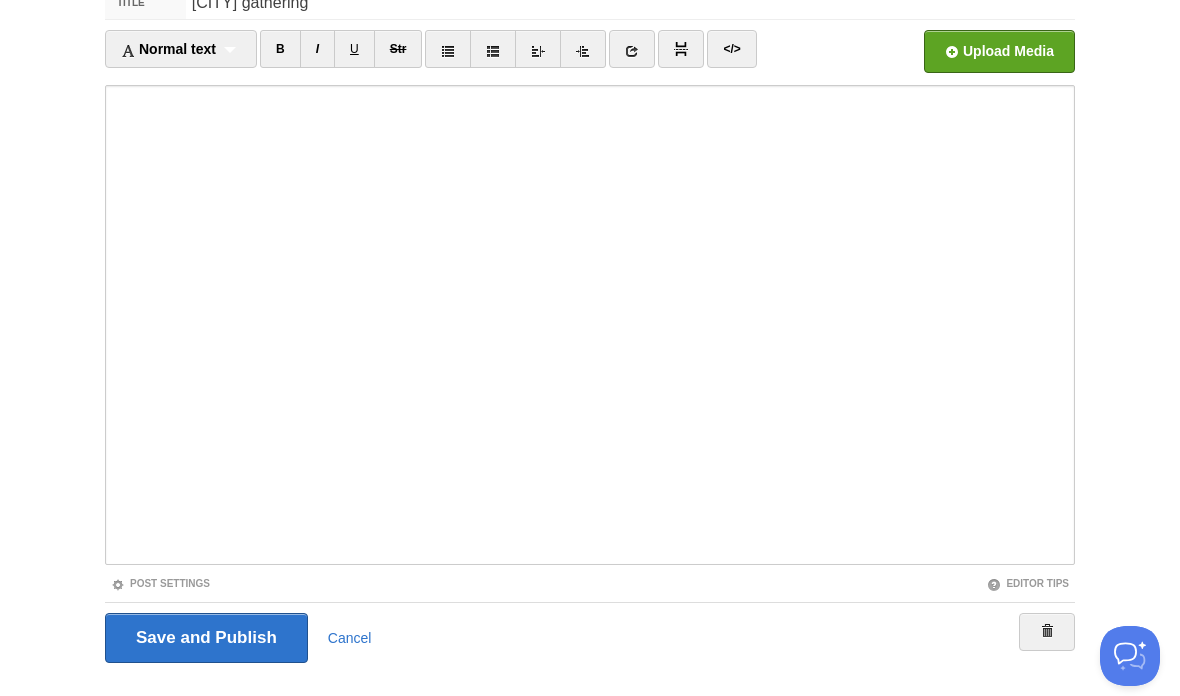 scroll, scrollTop: 75, scrollLeft: 0, axis: vertical 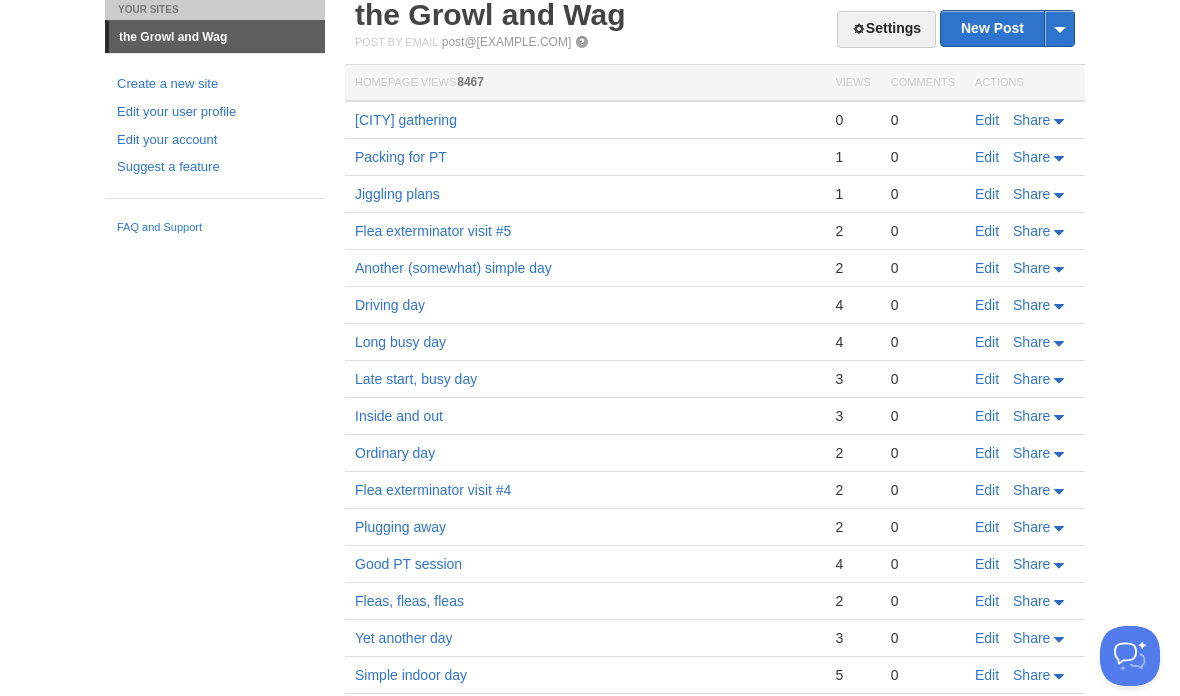 click on "Edit" at bounding box center [987, 157] 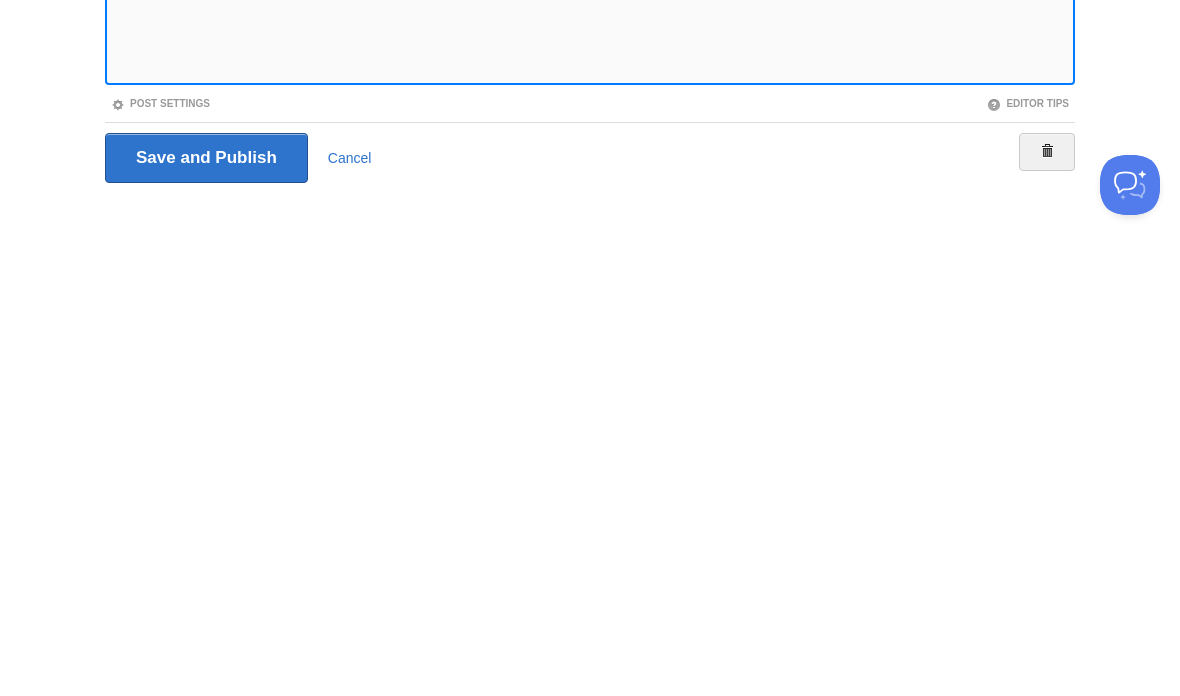 scroll, scrollTop: 149, scrollLeft: 0, axis: vertical 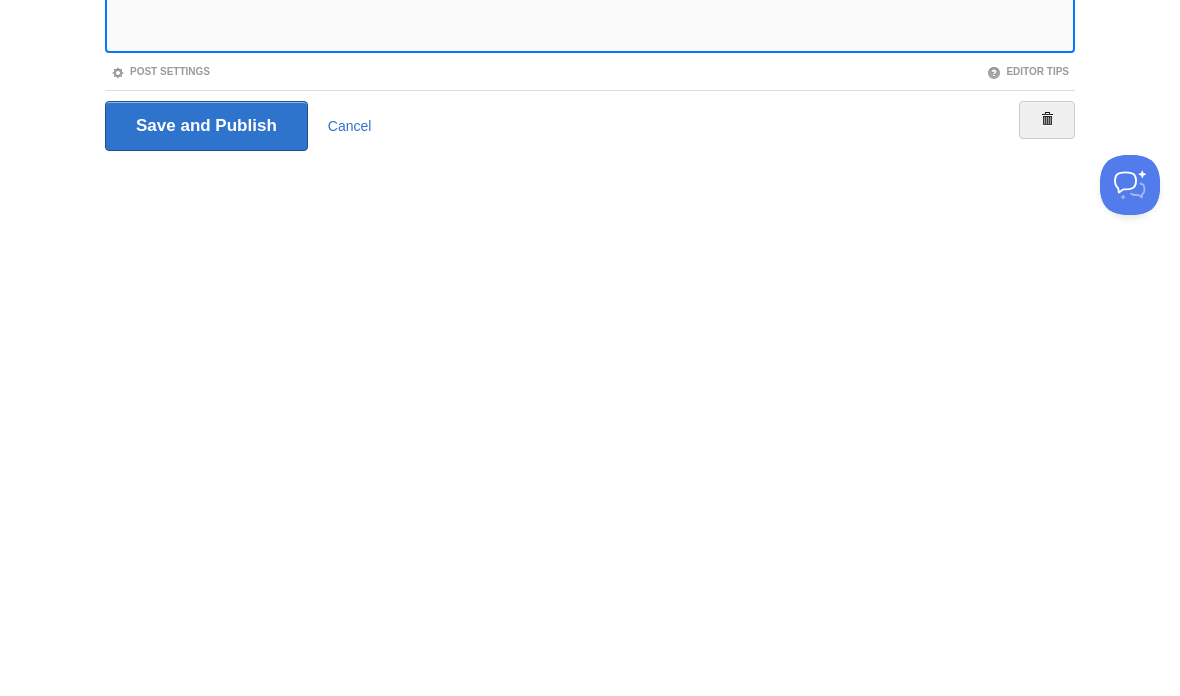click on "Save and Publish" at bounding box center [206, 597] 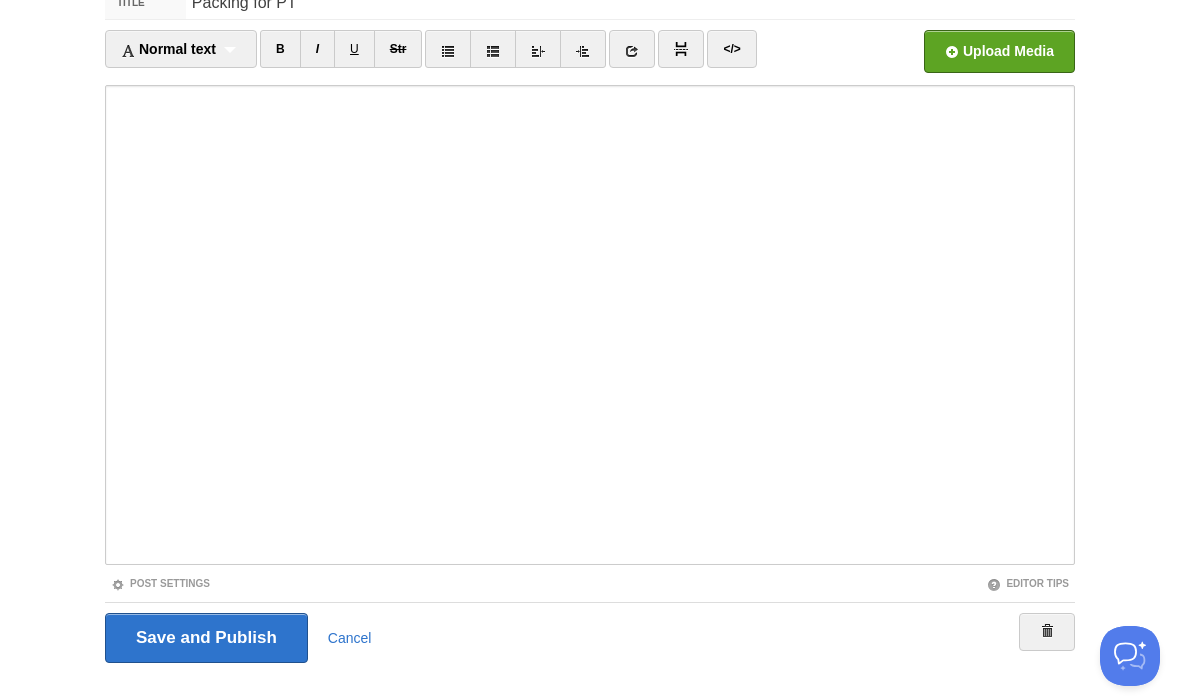 scroll, scrollTop: 75, scrollLeft: 0, axis: vertical 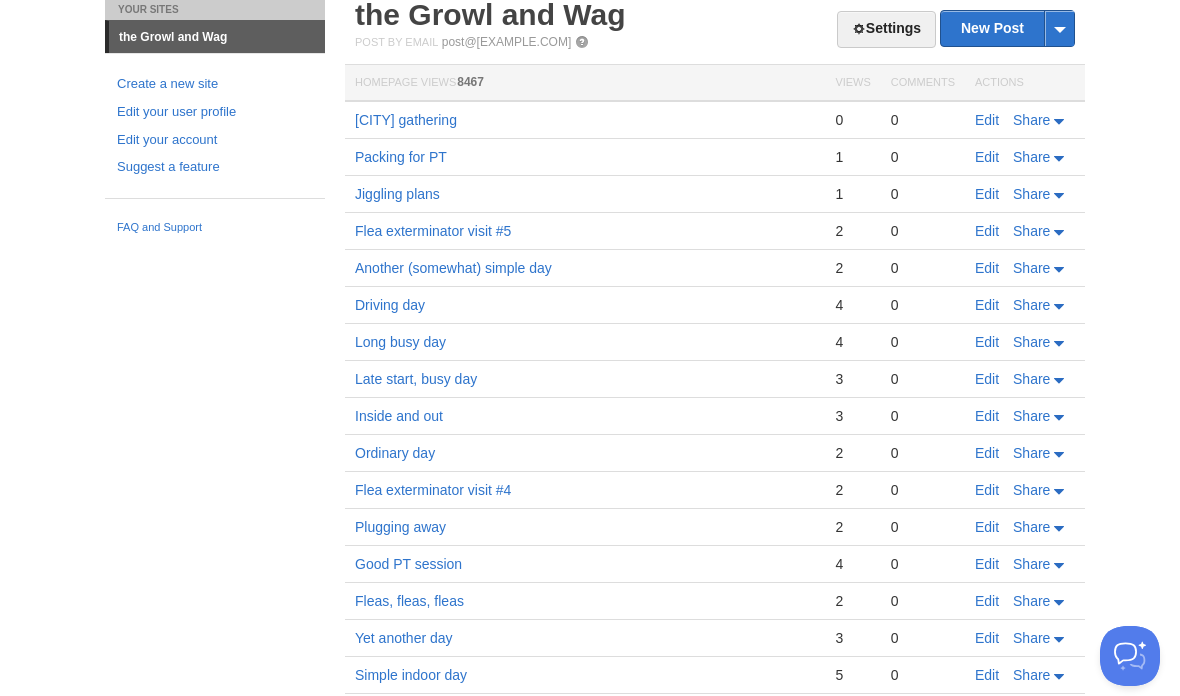 click on "Edit
Share" at bounding box center [1025, 120] 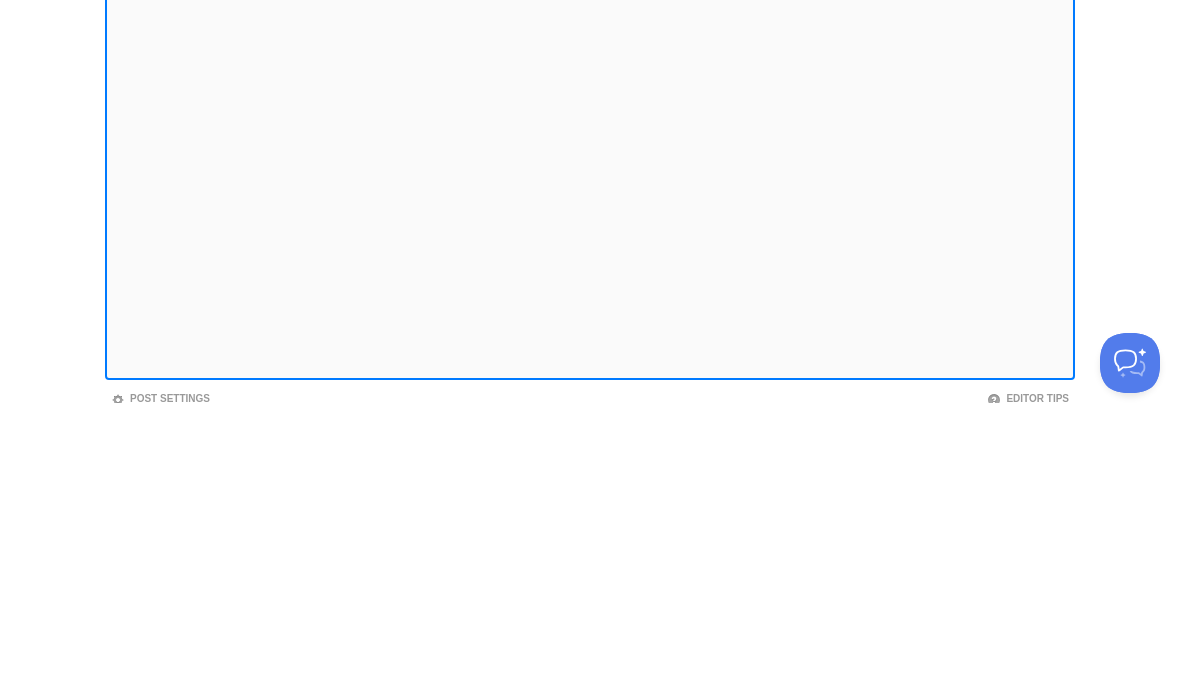 scroll, scrollTop: 149, scrollLeft: 0, axis: vertical 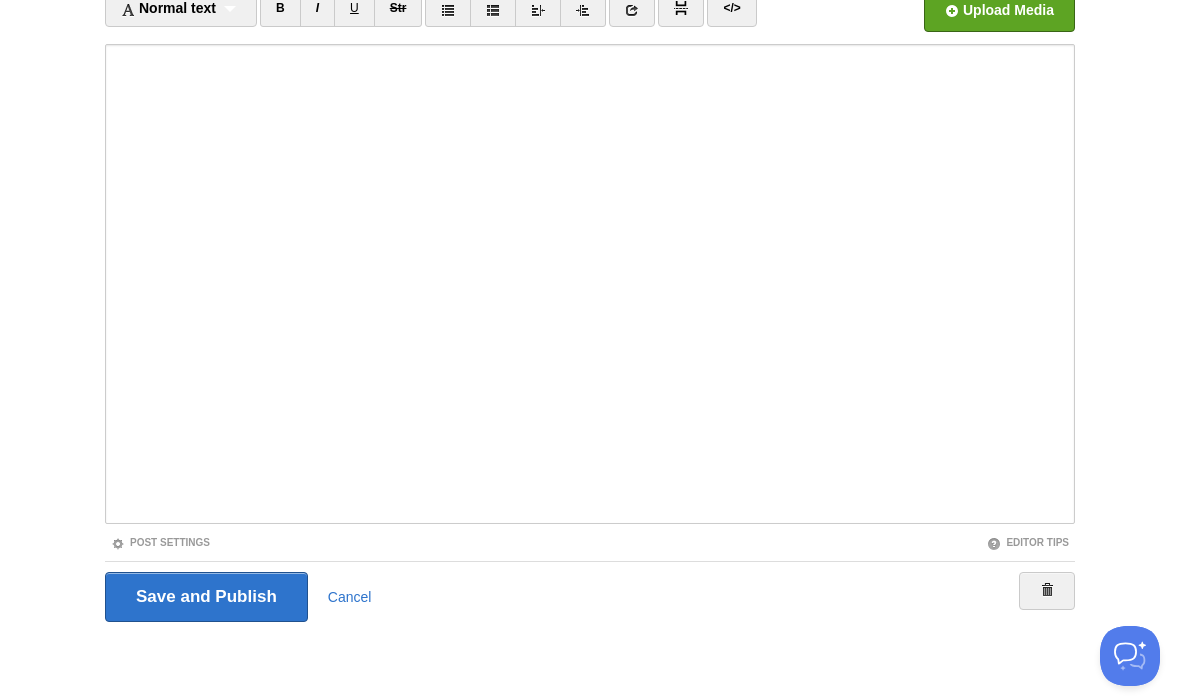 click on "Save and Publish" at bounding box center [206, 597] 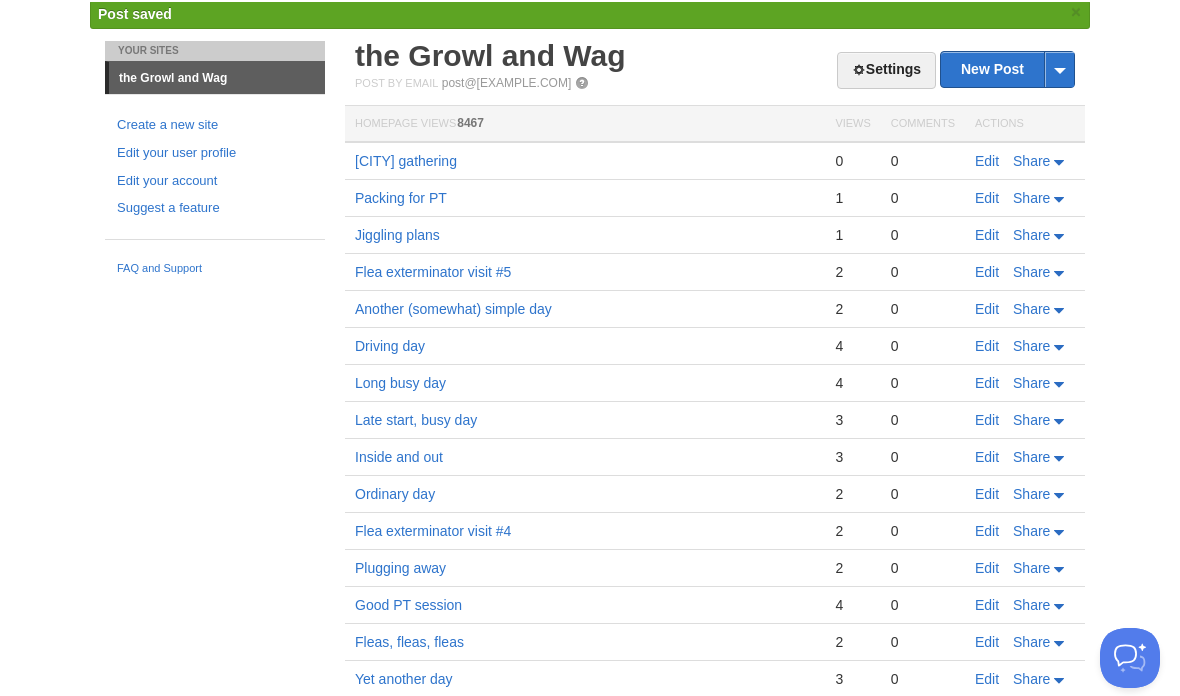 scroll, scrollTop: 75, scrollLeft: 0, axis: vertical 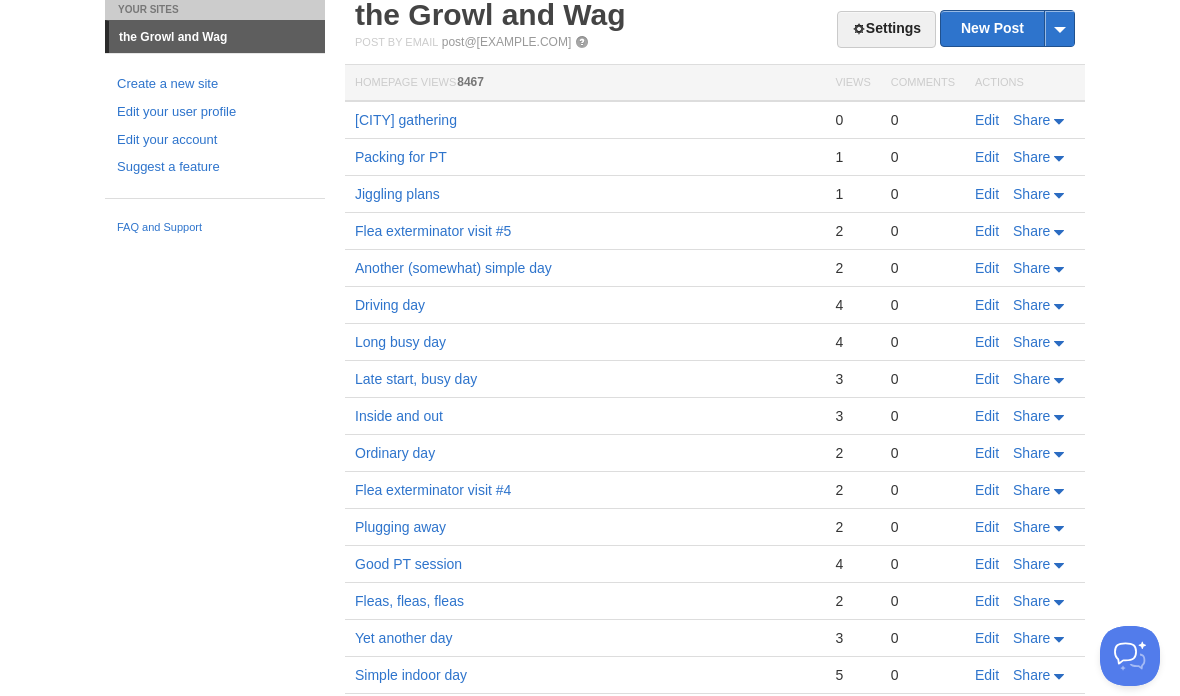 click on "Edit" at bounding box center (987, 120) 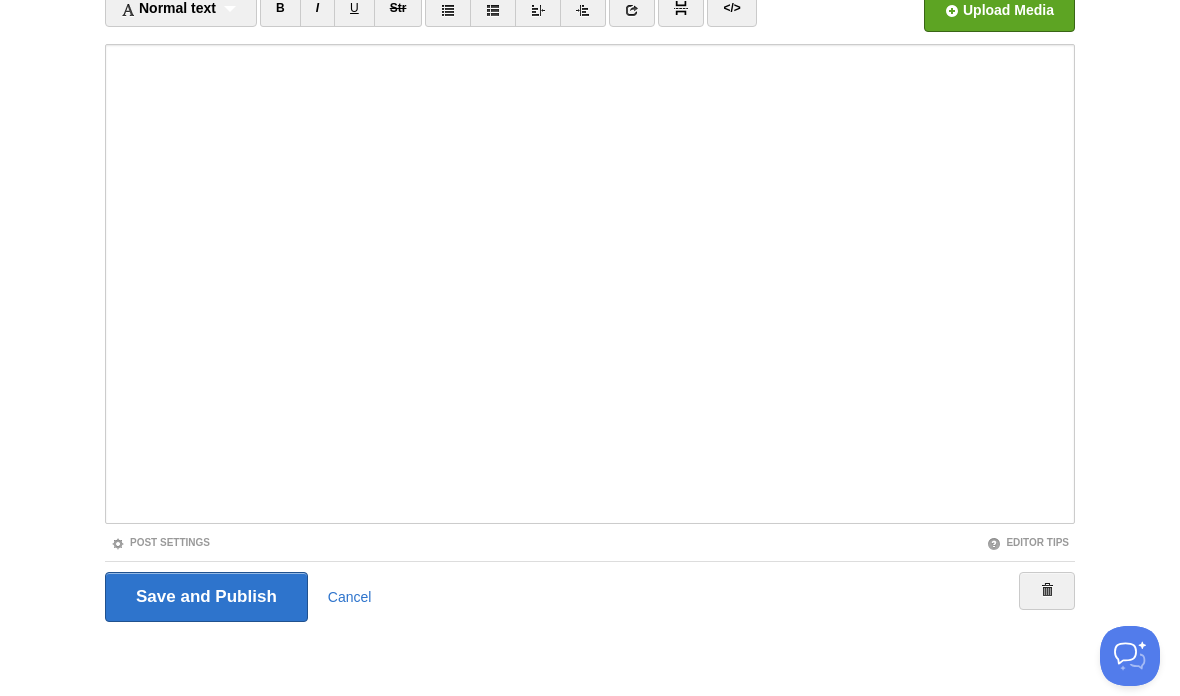 scroll, scrollTop: 0, scrollLeft: 0, axis: both 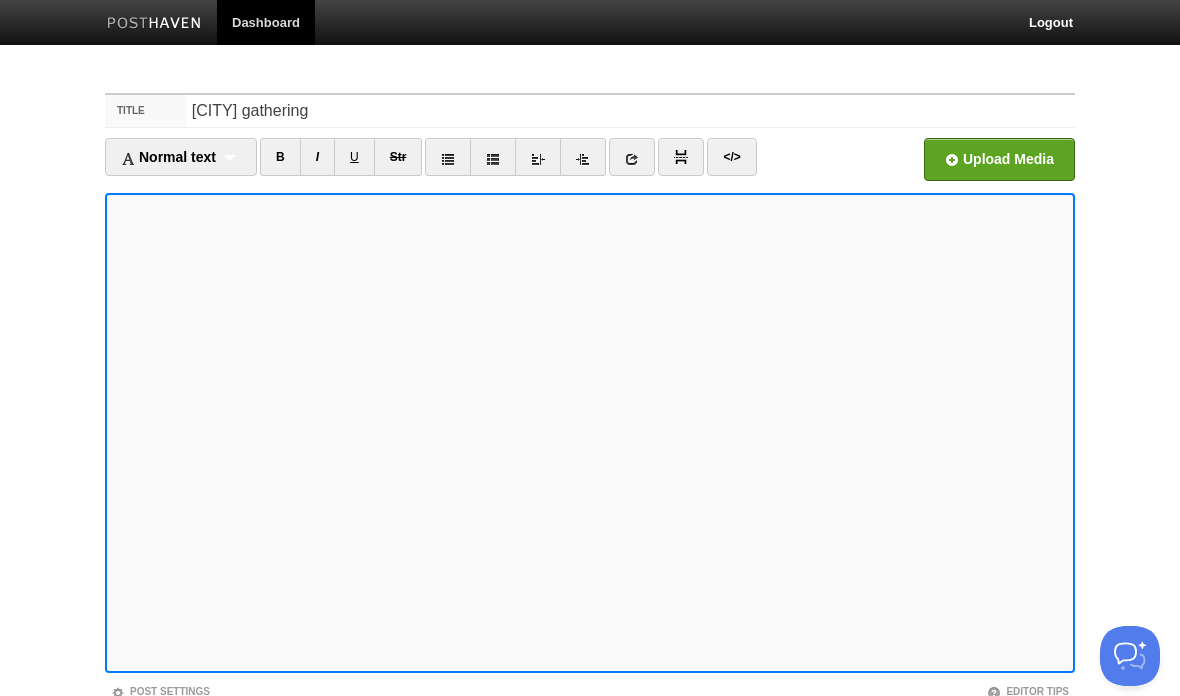 click on "</>" at bounding box center (731, 157) 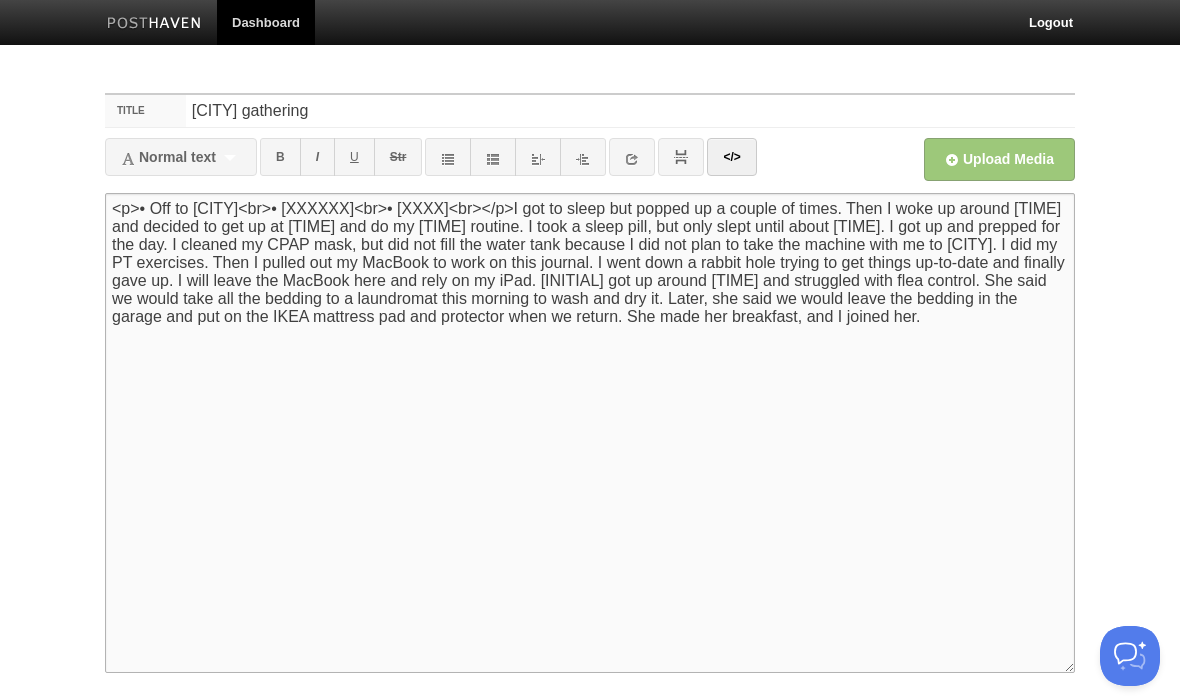 click on "<p>• Off to [CITY]<br>• xxxxxx<br>• xxxx<br></p>I got to sleep but popped up a couple of times. Then I woke up around [TIME] and decided to get up at [TIME] and do my [TIME] routine. I took a sleep pill, but only slept until about [TIME]. I got up and prepped for the day. I cleaned my CPAP mask, but did not fill the water tank because I did not plan to take the machine with me to [CITY]. I did my PT exercises. Then I pulled out my MacBook to work on this journal. I went down a rabbit hole trying to get things up-to-date and finally gave up. I will leave the MacBook here and rely on my iPad. [INITIAL] got up around [TIME] and struggled with flea control. She said we would take all the bedding to a laundromat this morning to wash and dry it. Later, she said we would leave the bedding in the garage and put on the IKEA mattress pad and protector when we return. She made her breakfast, and I joined her." at bounding box center (590, 433) 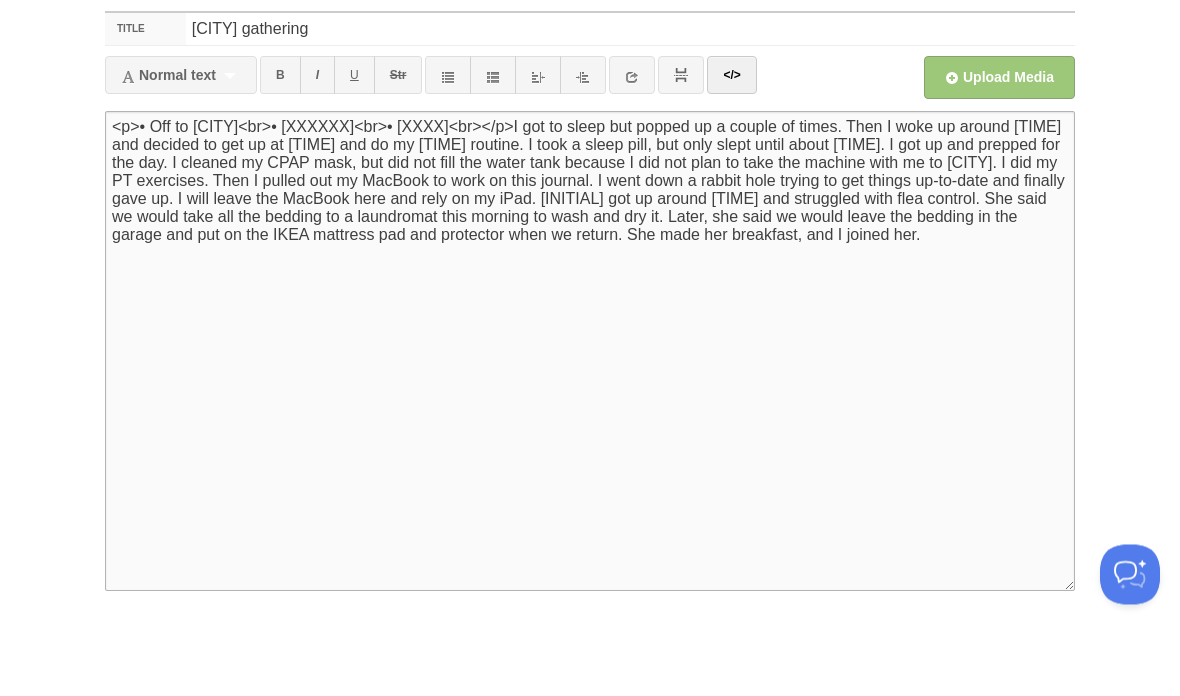 click on "</>" at bounding box center (731, 157) 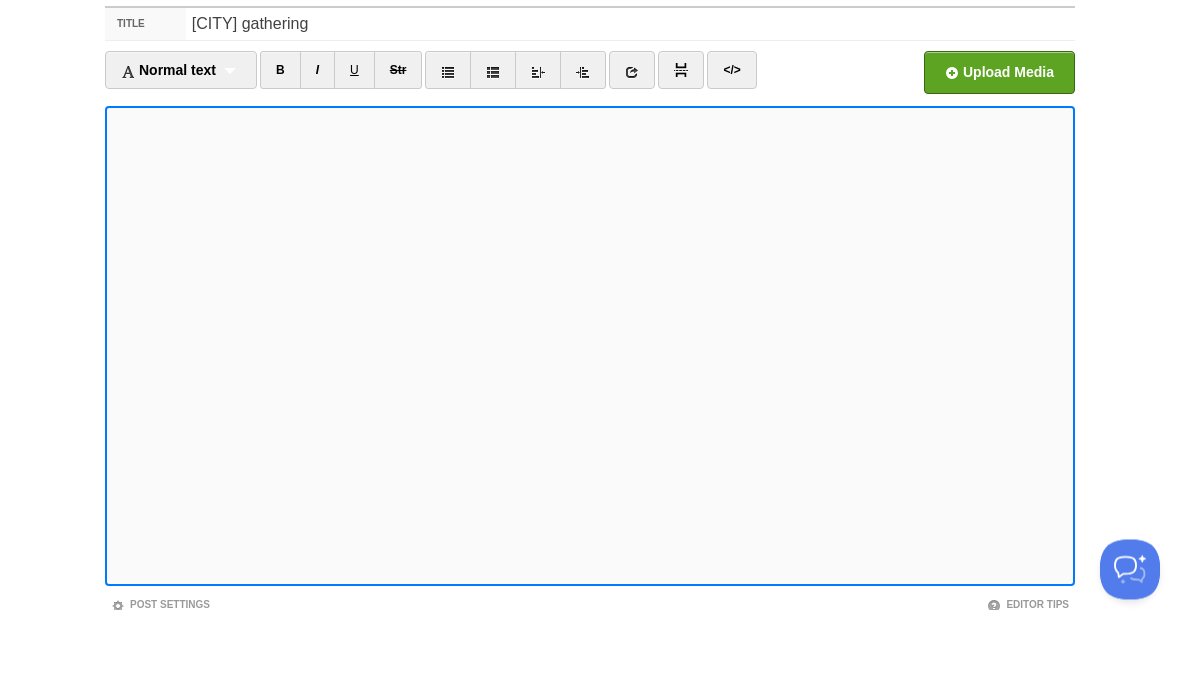 click on "</>" at bounding box center [731, 157] 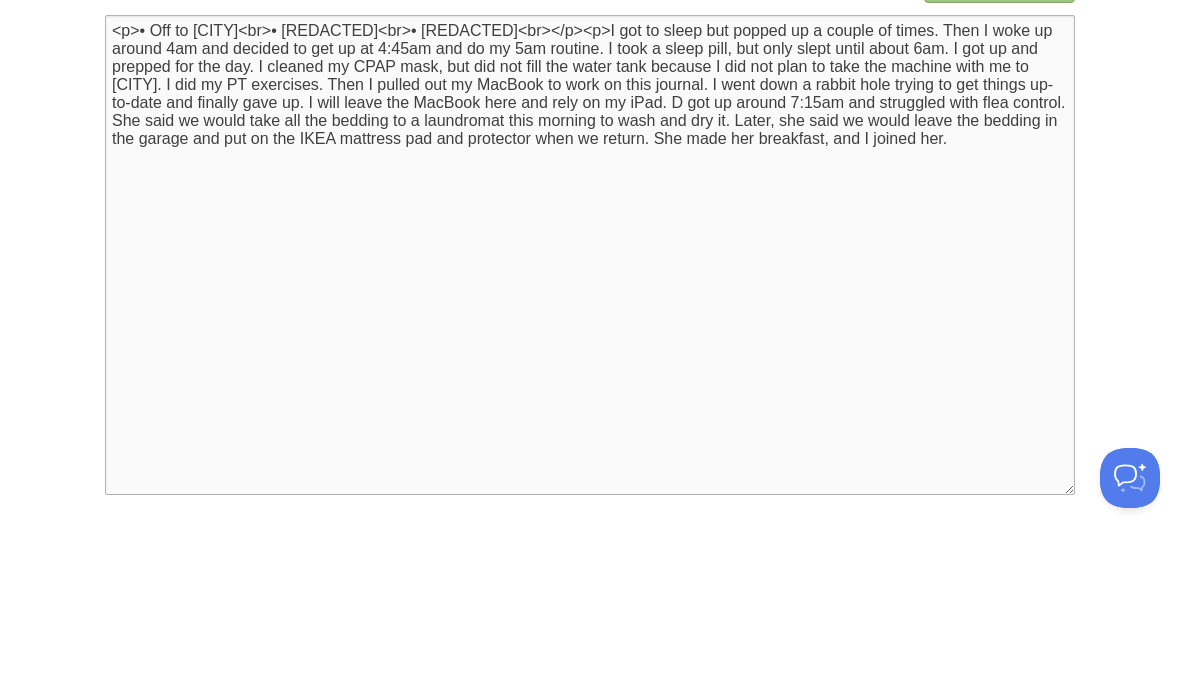 click on "<p>• Off to [CITY]<br>• xxxxxx<br>• xxxx<br></p>I got to sleep but popped up a couple of times. Then I woke up around [TIME] and decided to get up at [TIME] and do my [TIME] routine. I took a sleep pill, but only slept until about [TIME]. I got up and prepped for the day. I cleaned my CPAP mask, but did not fill the water tank because I did not plan to take the machine with me to [CITY]. I did my PT exercises. Then I pulled out my MacBook to work on this journal. I went down a rabbit hole trying to get things up-to-date and finally gave up. I will leave the MacBook here and rely on my iPad. [INITIAL] got up around [TIME] and struggled with flea control. She said we would take all the bedding to a laundromat this morning to wash and dry it. Later, she said we would leave the bedding in the garage and put on the IKEA mattress pad and protector when we return. She made her breakfast, and I joined her." at bounding box center (590, 433) 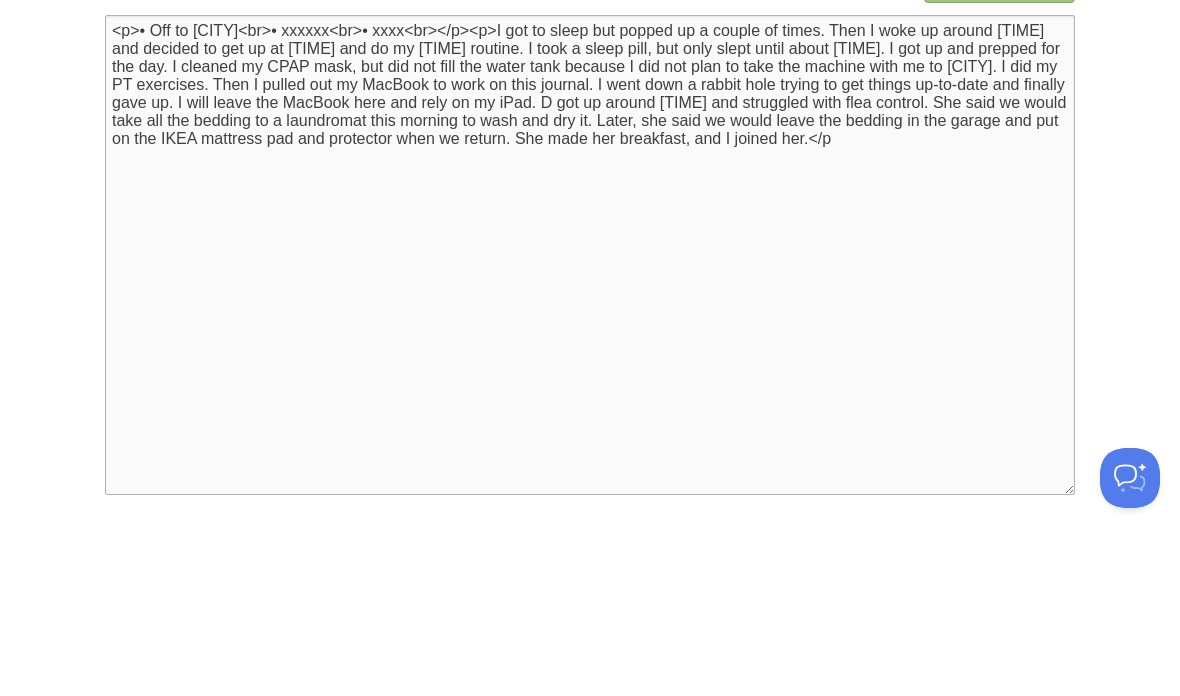 type on "<p>• Off to [CITY]<br>• xxxxxx<br>• xxxx<br></p><p>I got to sleep but popped up a couple of times. Then I woke up around [TIME] and decided to get up at [TIME] and do my [TIME] routine. I took a sleep pill, but only slept until about [TIME]. I got up and prepped for the day. I cleaned my CPAP mask, but did not fill the water tank because I did not plan to take the machine with me to [CITY]. I did my PT exercises. Then I pulled out my MacBook to work on this journal. I went down a rabbit hole trying to get things up-to-date and finally gave up. I will leave the MacBook here and rely on my iPad. [NAME] got up around [TIME] and struggled with flea control. She said we would take all the bedding to a laundromat this morning to wash and dry it. Later, she said we would leave the bedding in the garage and put on the IKEA mattress pad and protector when we return. She made her breakfast, and I joined her.</p>" 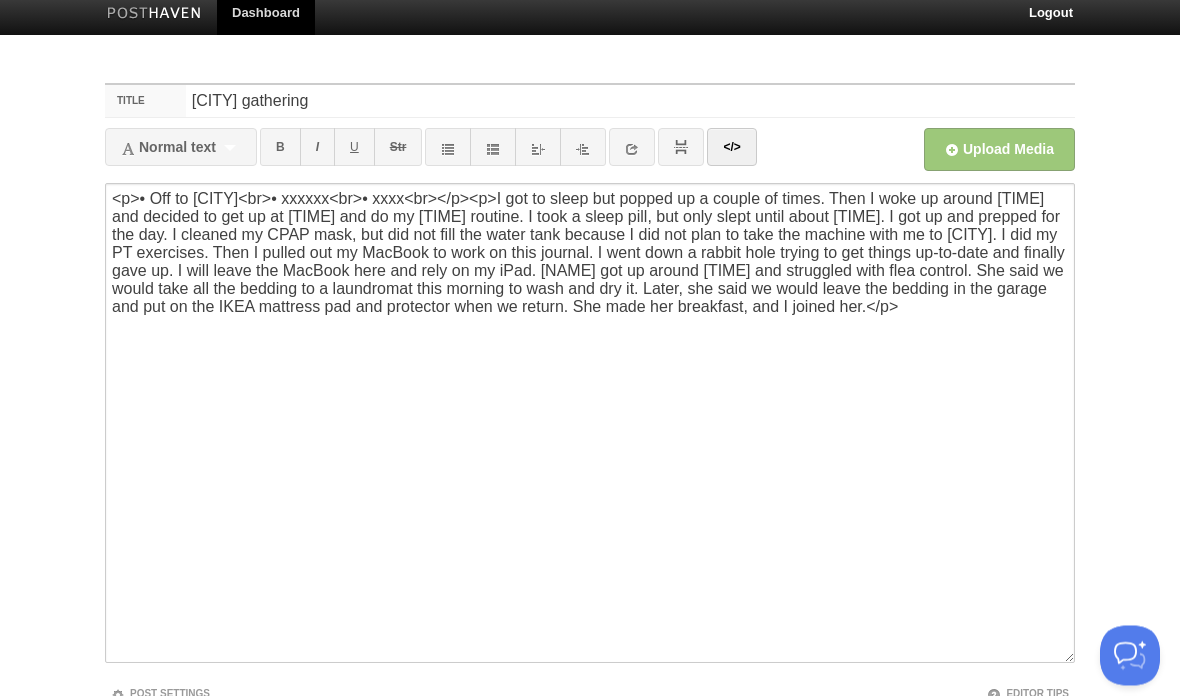 scroll, scrollTop: 0, scrollLeft: 0, axis: both 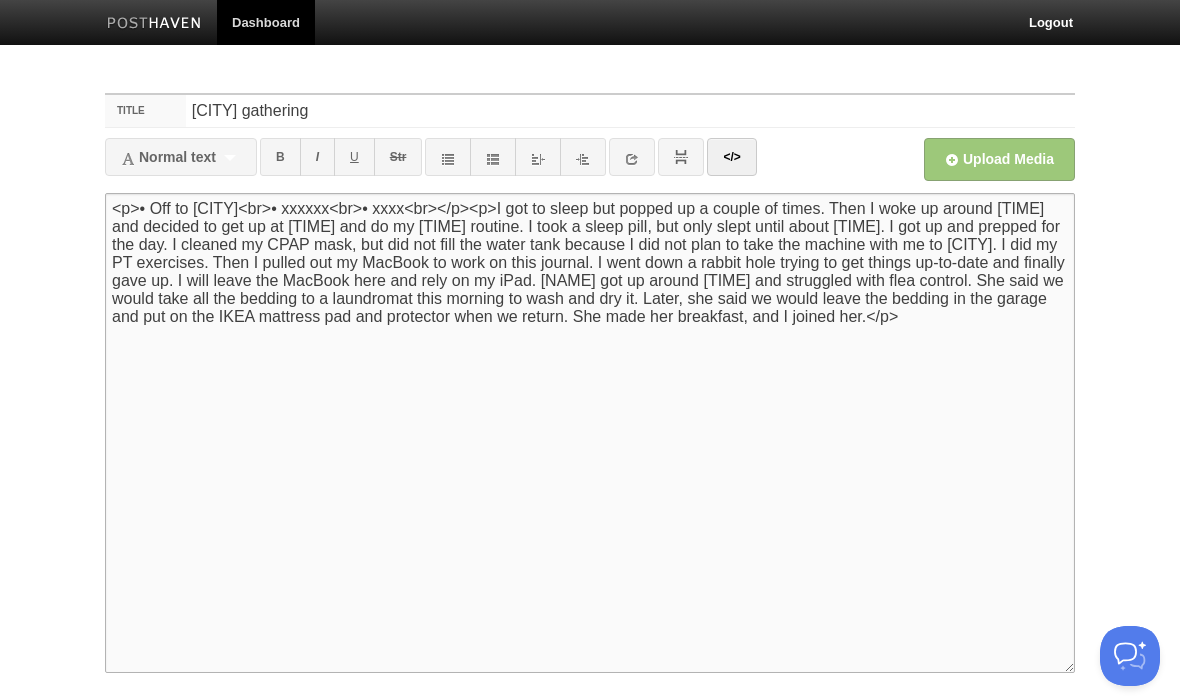 click on "</>" at bounding box center [731, 157] 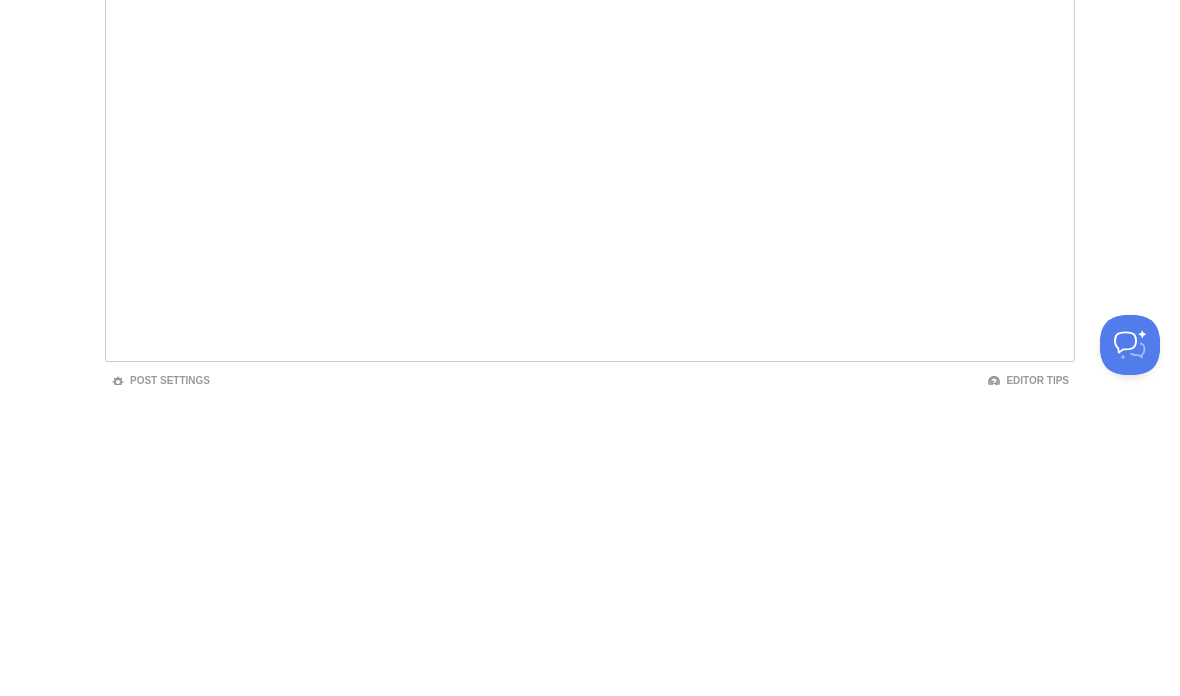 scroll, scrollTop: 149, scrollLeft: 0, axis: vertical 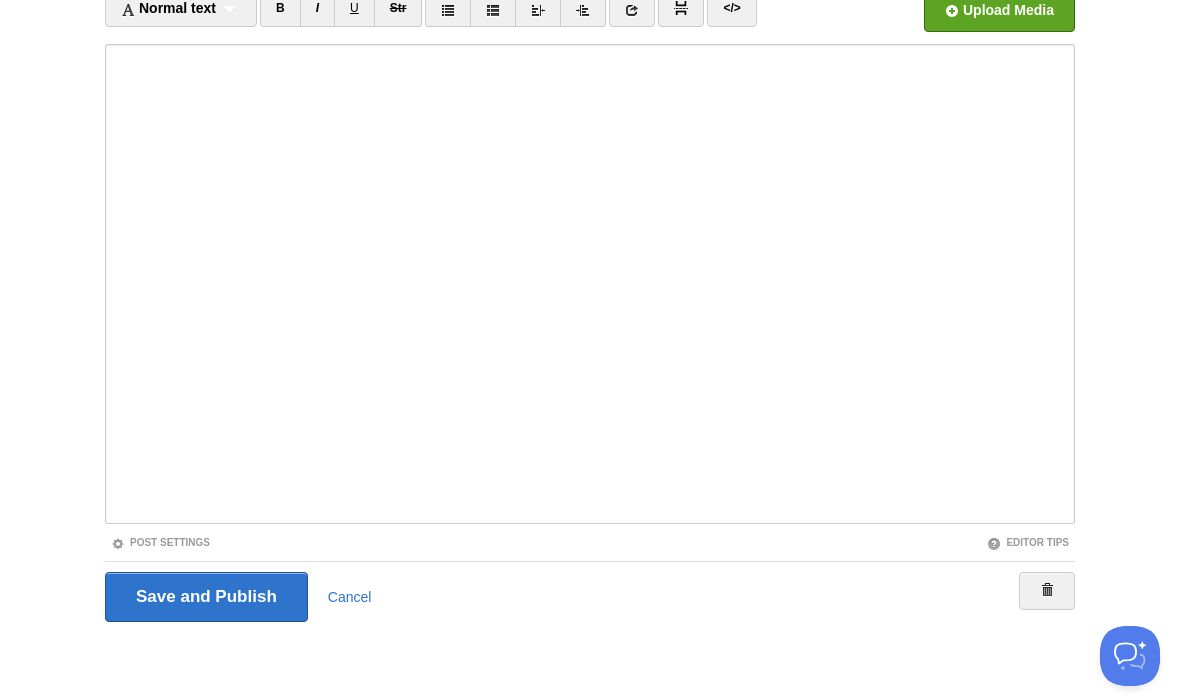 click on "Save and Publish" at bounding box center (206, 597) 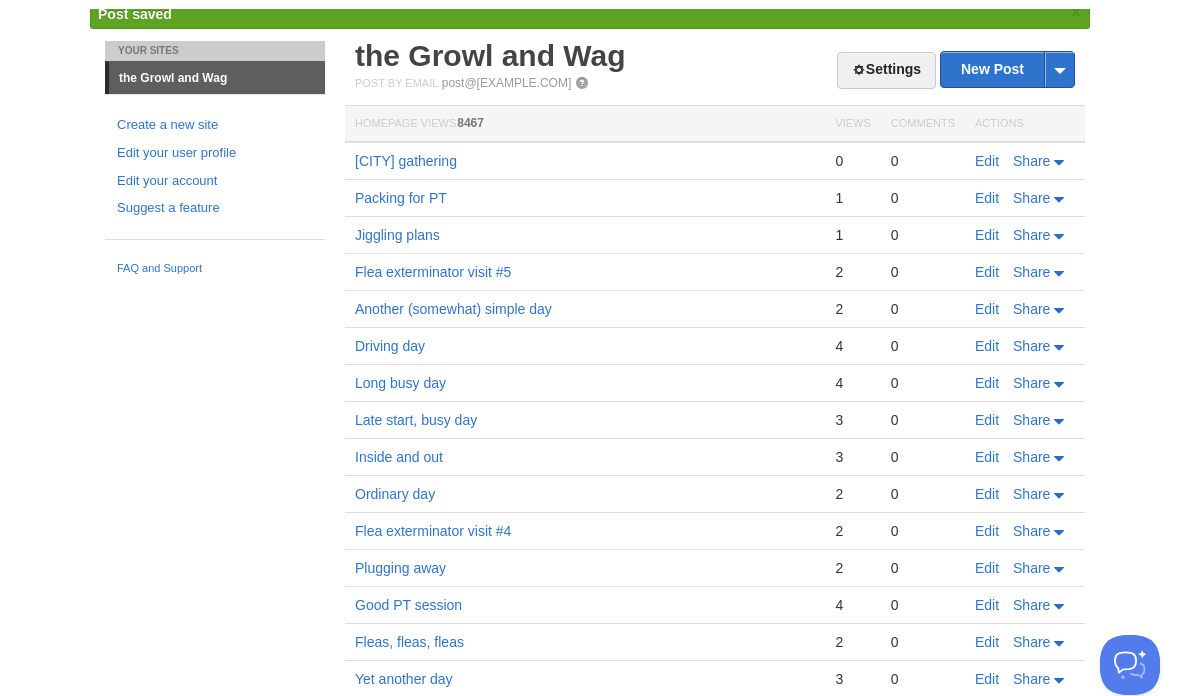 scroll, scrollTop: 75, scrollLeft: 0, axis: vertical 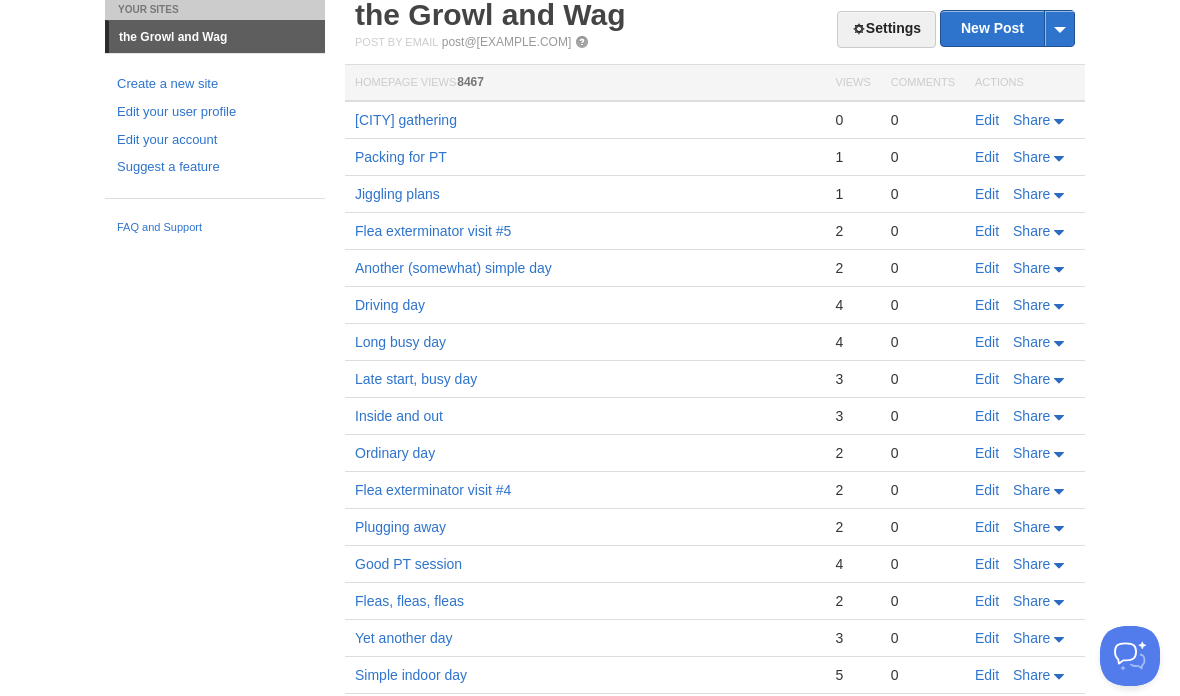 click on "Edit" at bounding box center [987, 157] 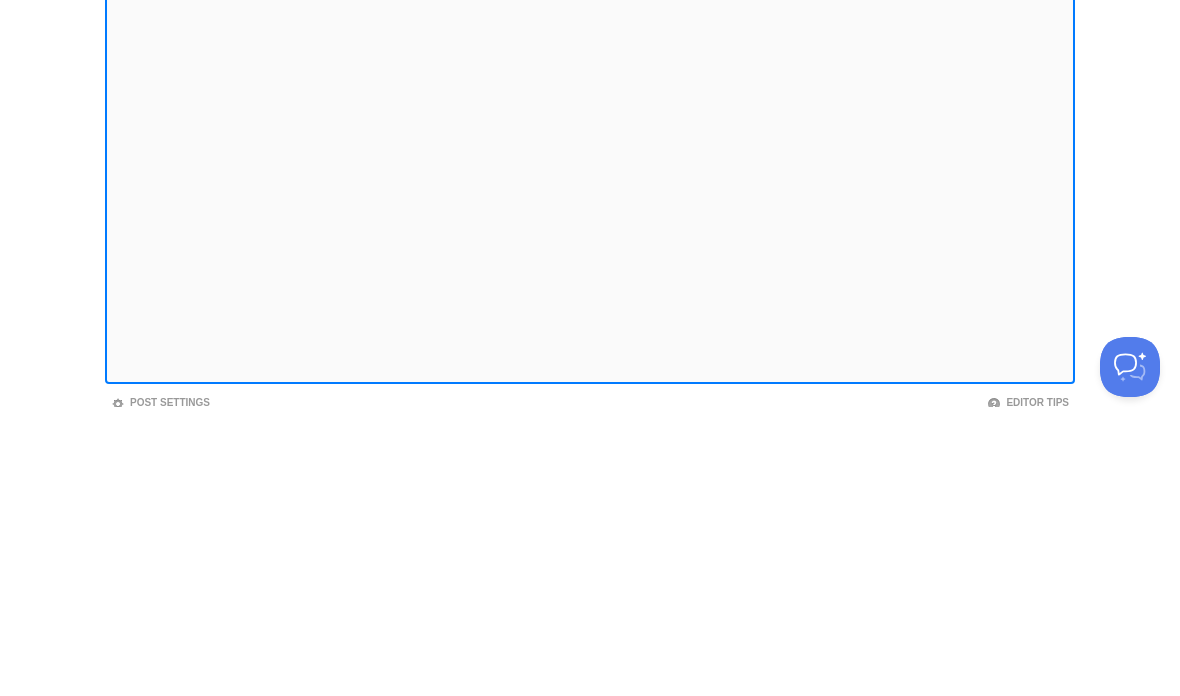 scroll, scrollTop: 149, scrollLeft: 0, axis: vertical 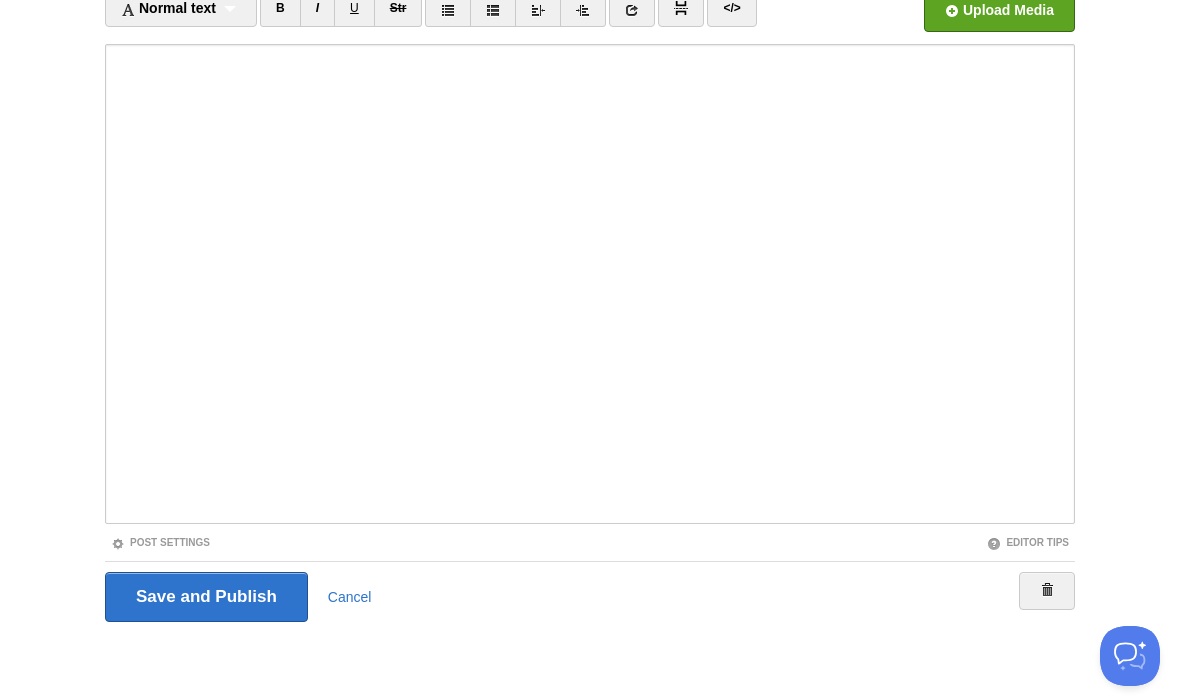 click on "Save and Publish" at bounding box center (206, 597) 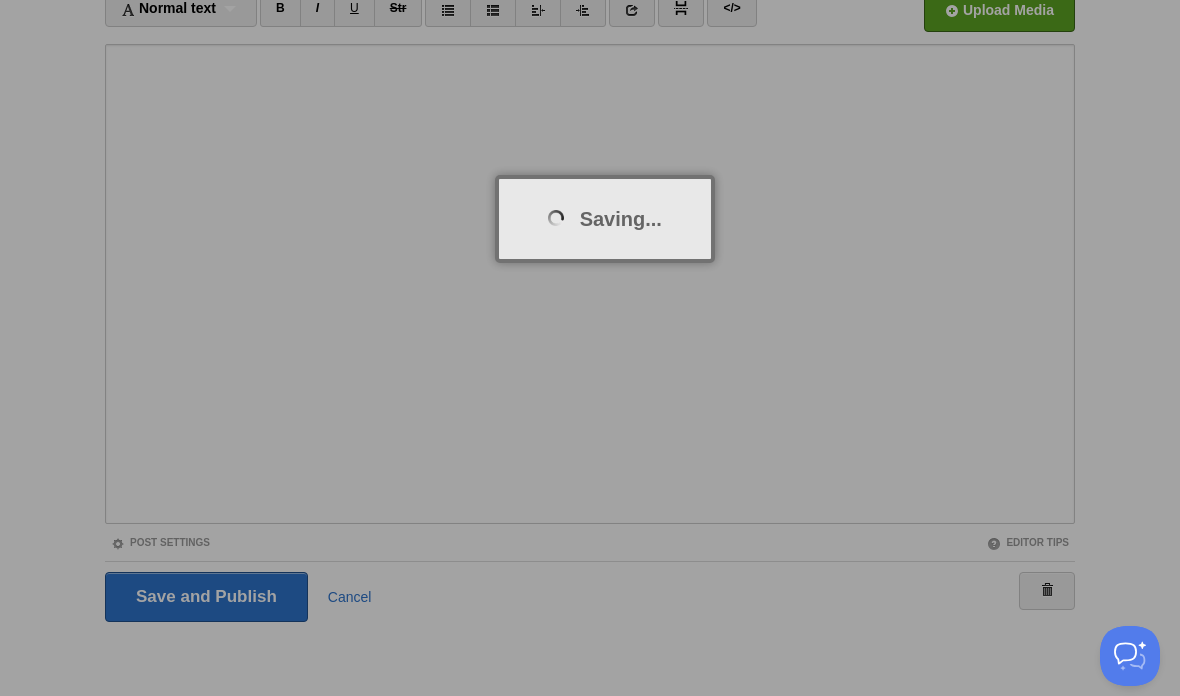 scroll, scrollTop: 75, scrollLeft: 0, axis: vertical 